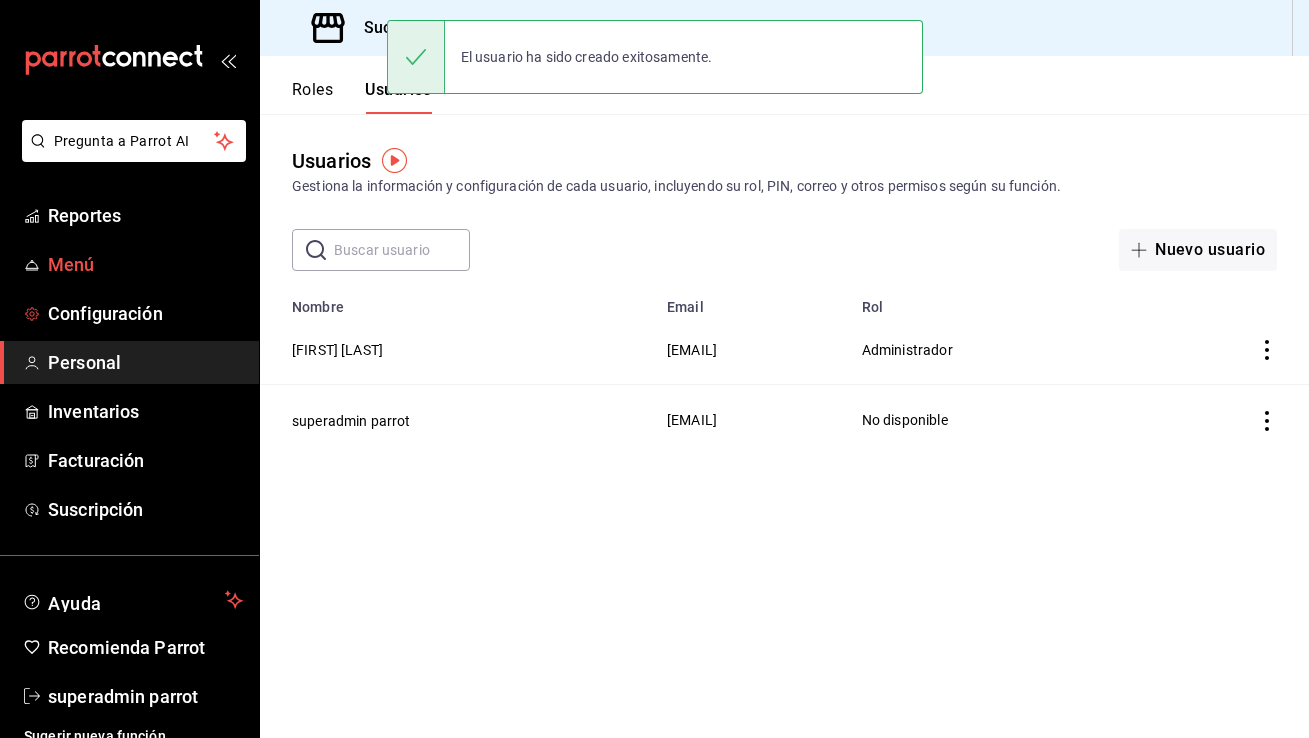 scroll, scrollTop: 0, scrollLeft: 0, axis: both 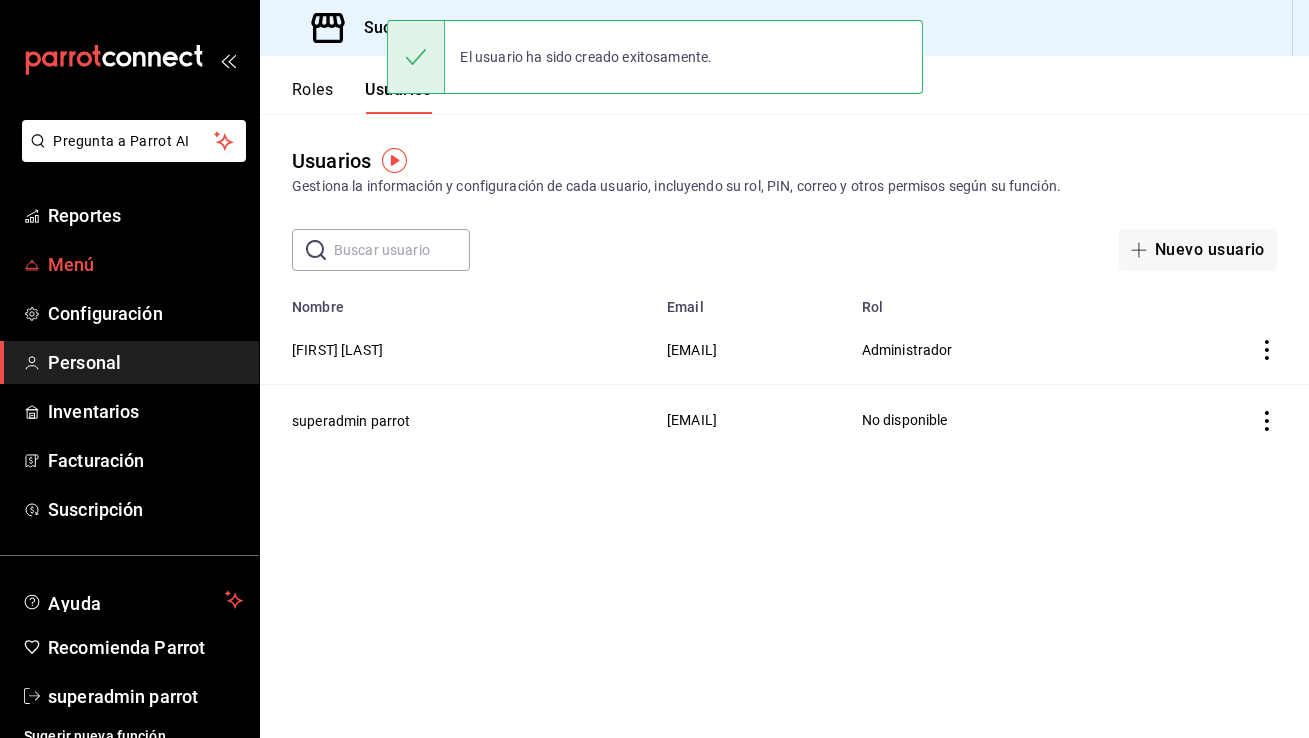 click on "Menú" at bounding box center [129, 264] 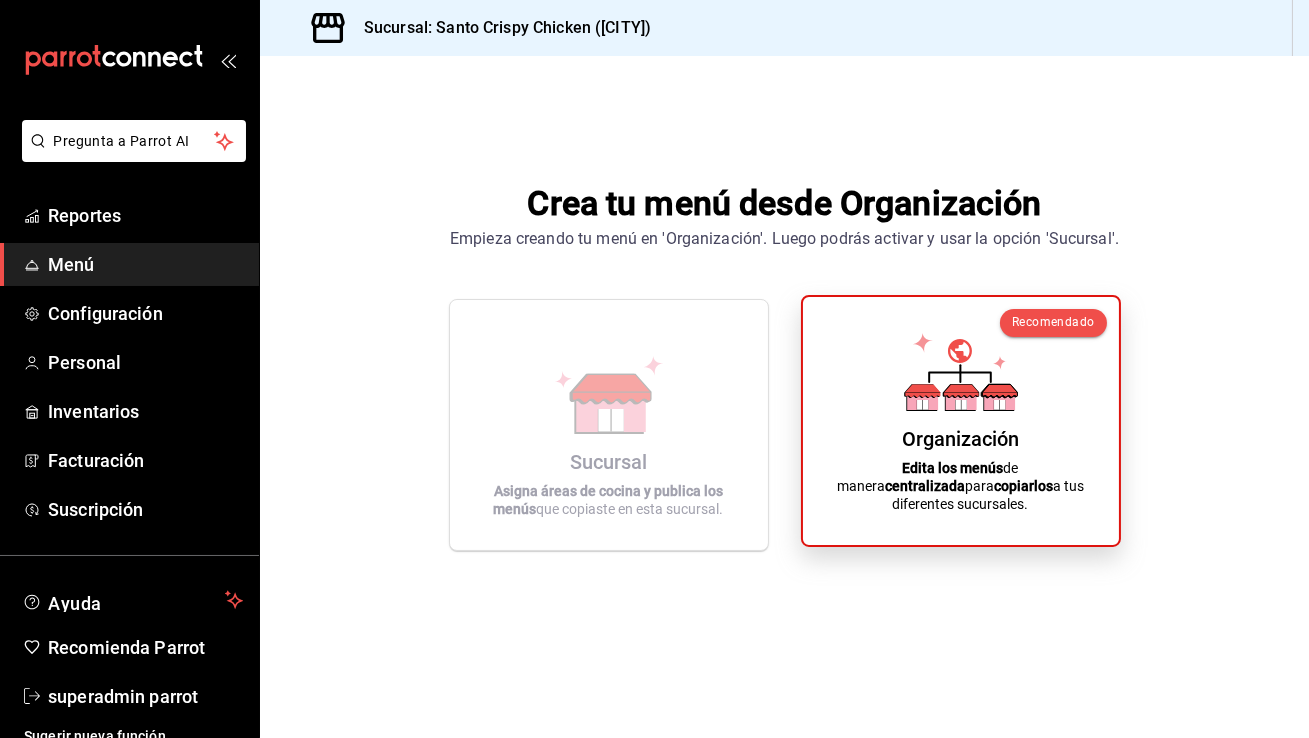 click 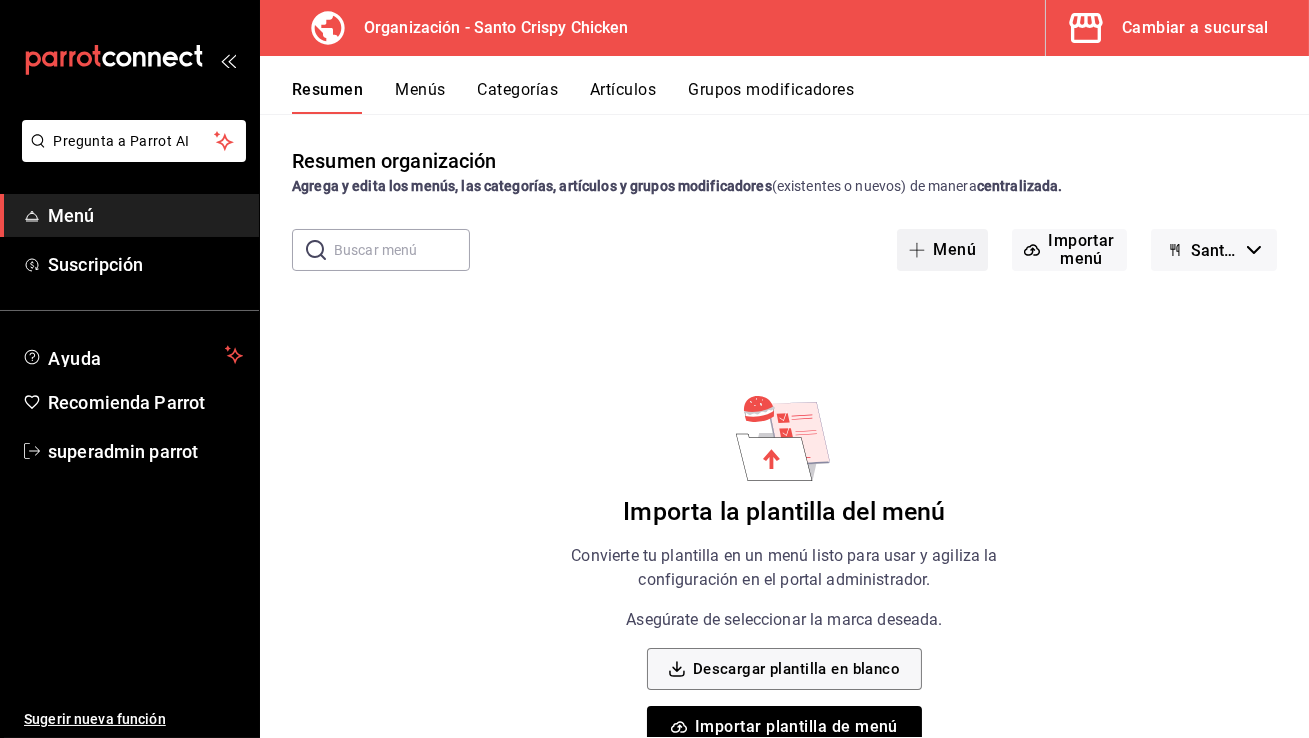 click on "Menú" at bounding box center (942, 250) 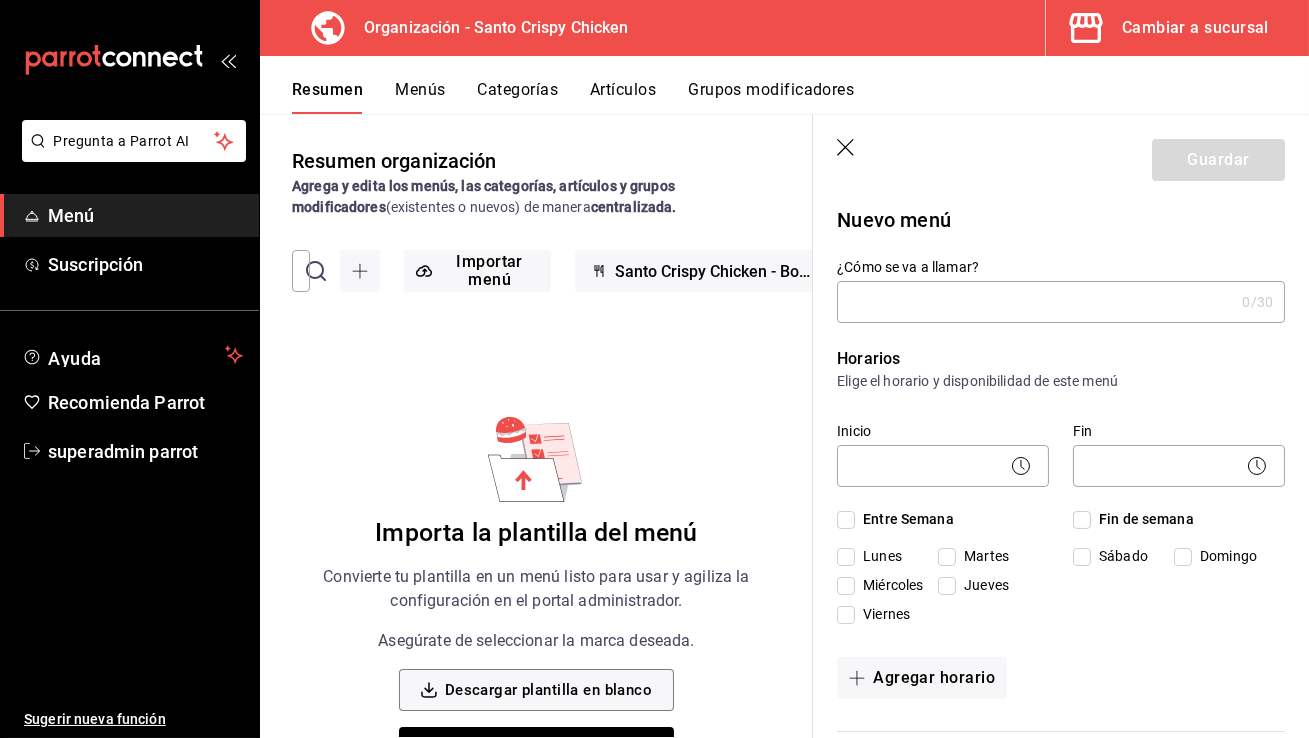 type on "M" 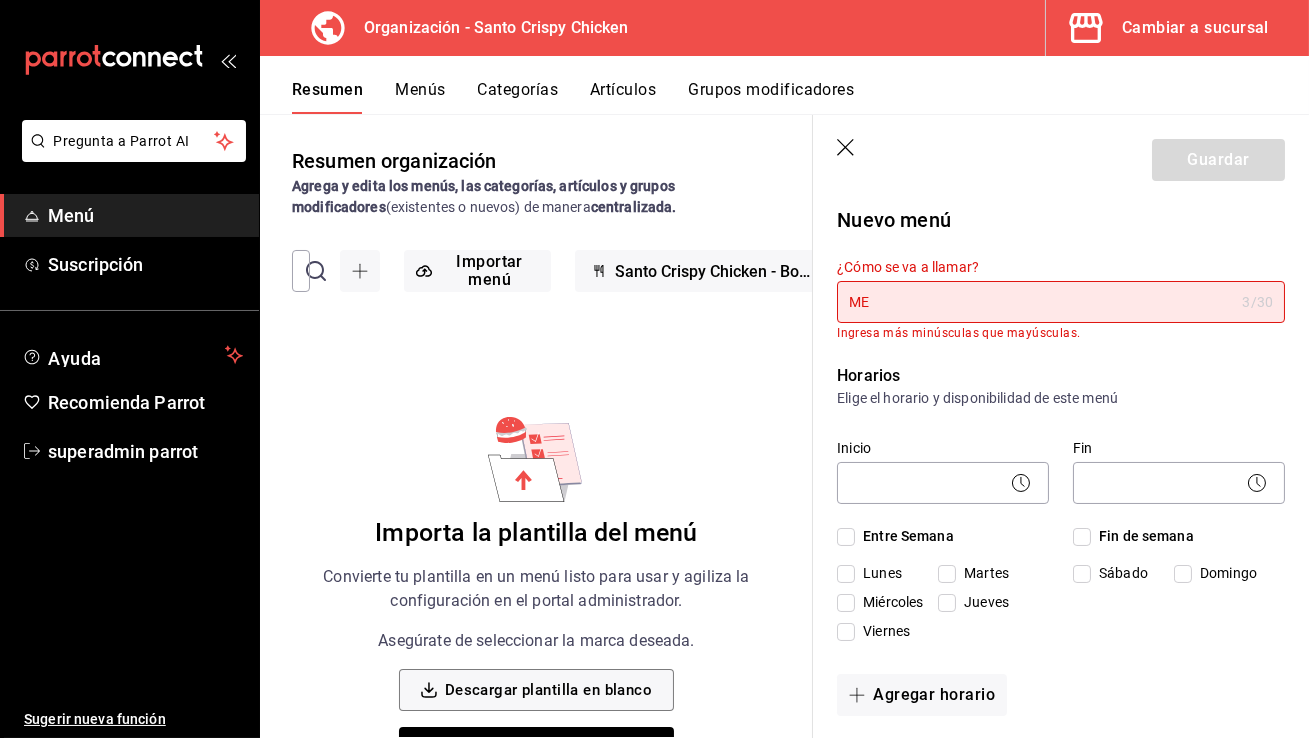 type on "M" 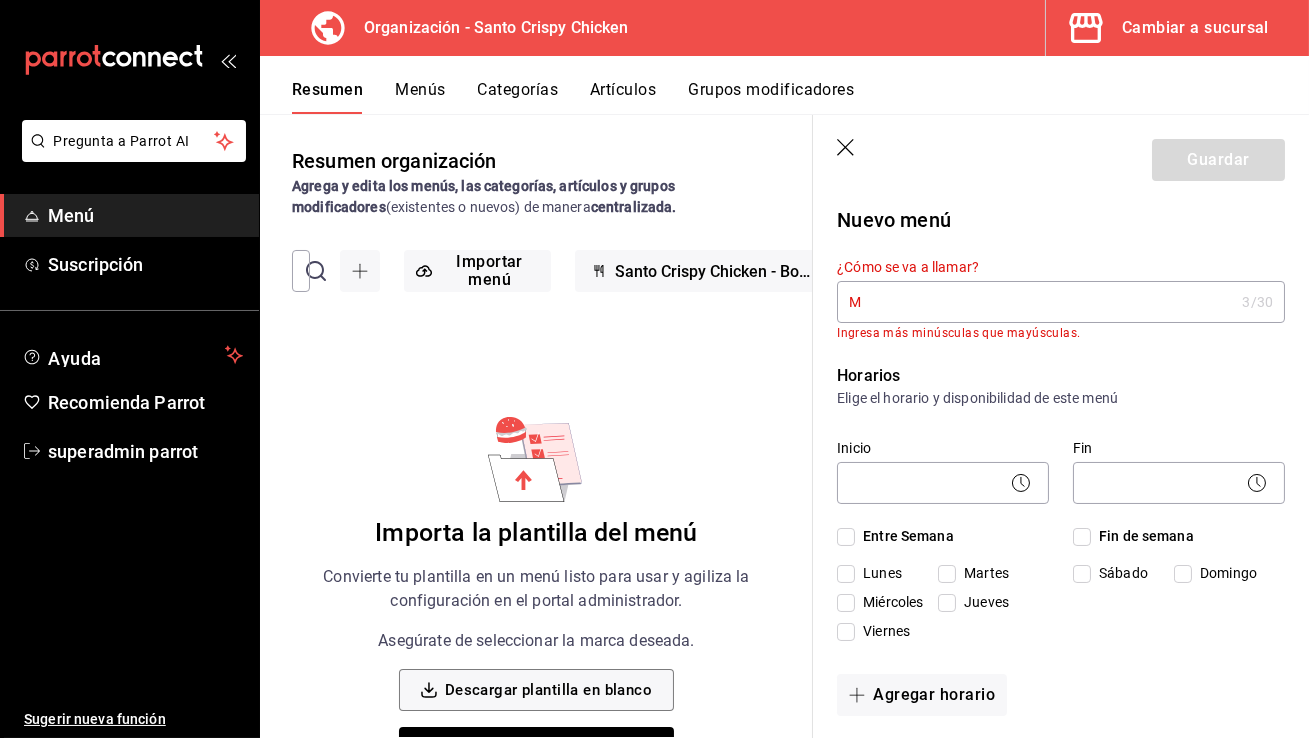 type 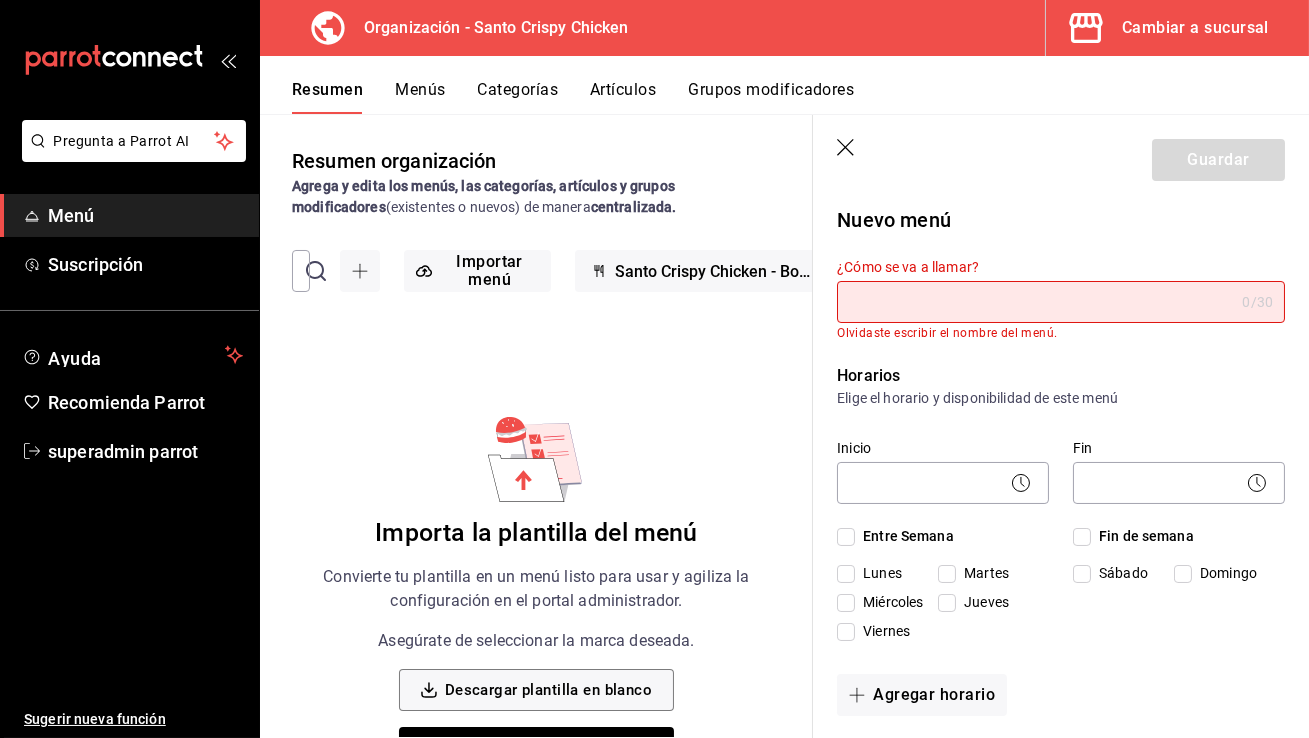 click on "Guardar" at bounding box center (1061, 156) 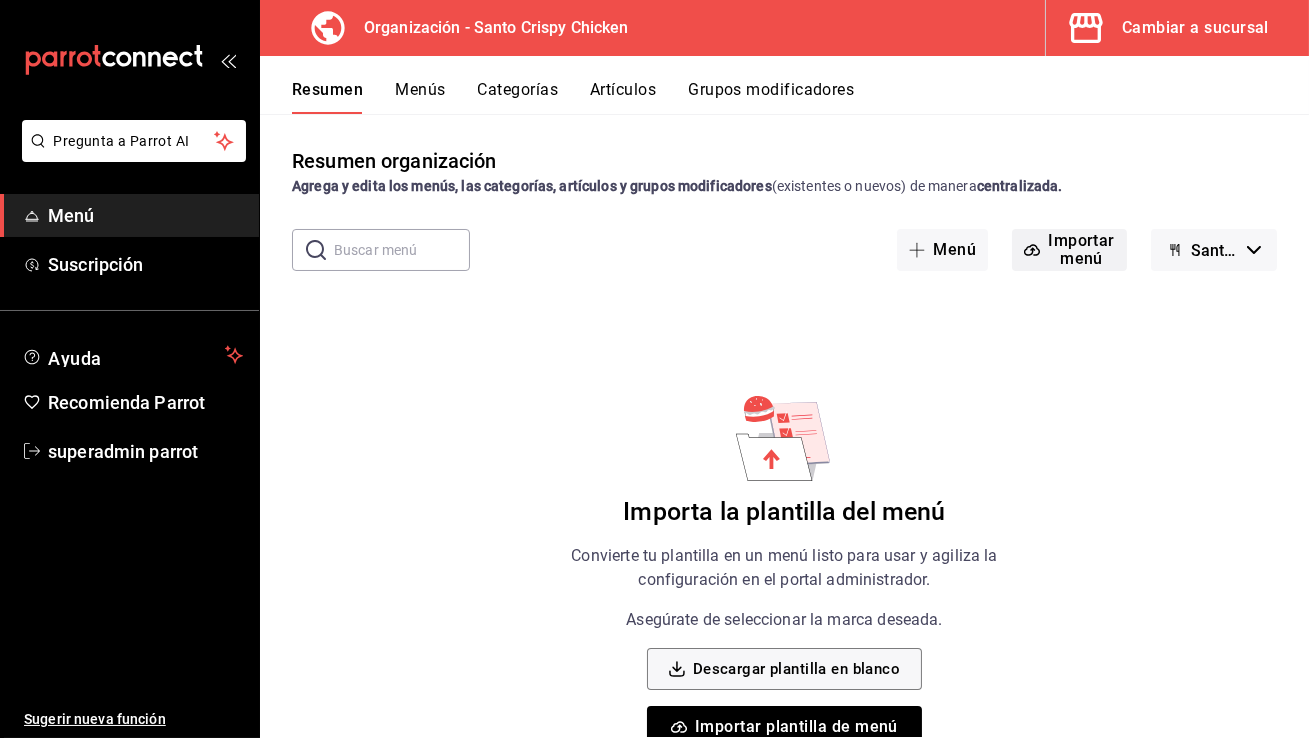 click on "Importar menú" at bounding box center (1069, 250) 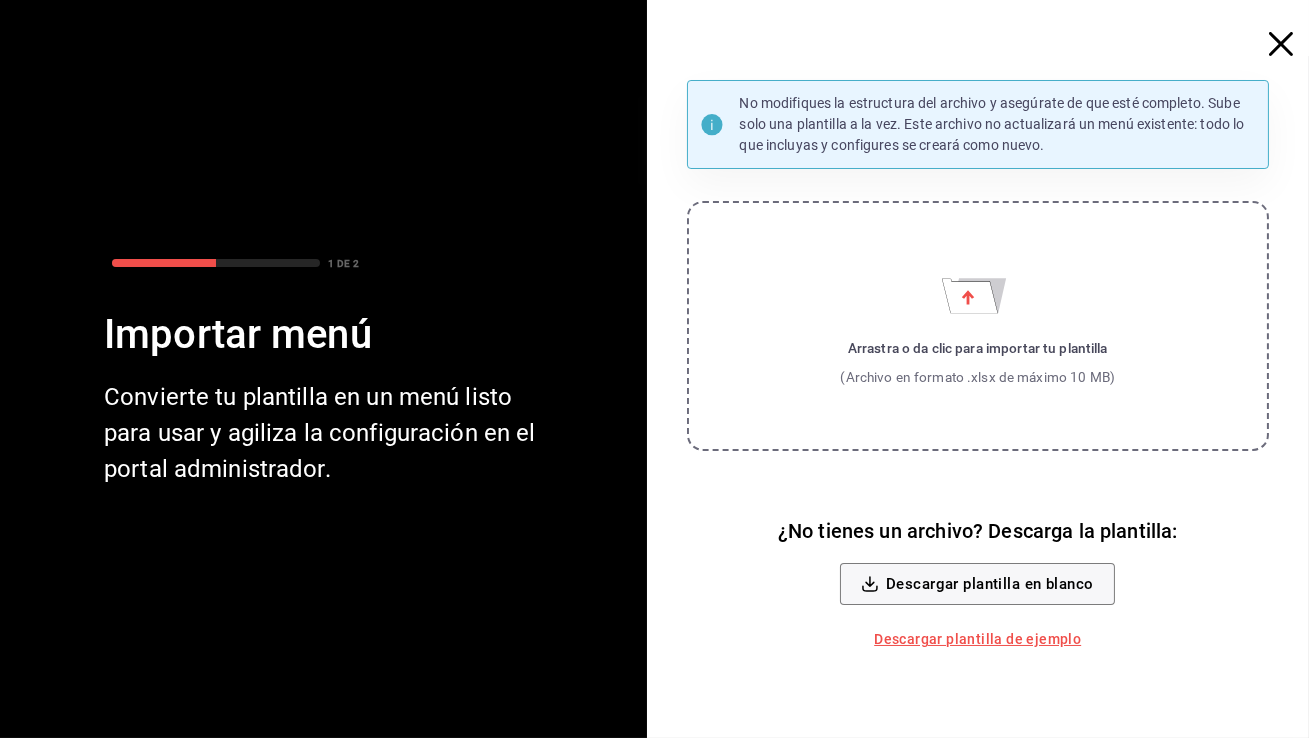 click on "Arrastra o da clic para importar tu plantilla (Archivo en formato .xlsx de máximo 10 MB)" at bounding box center [978, 326] 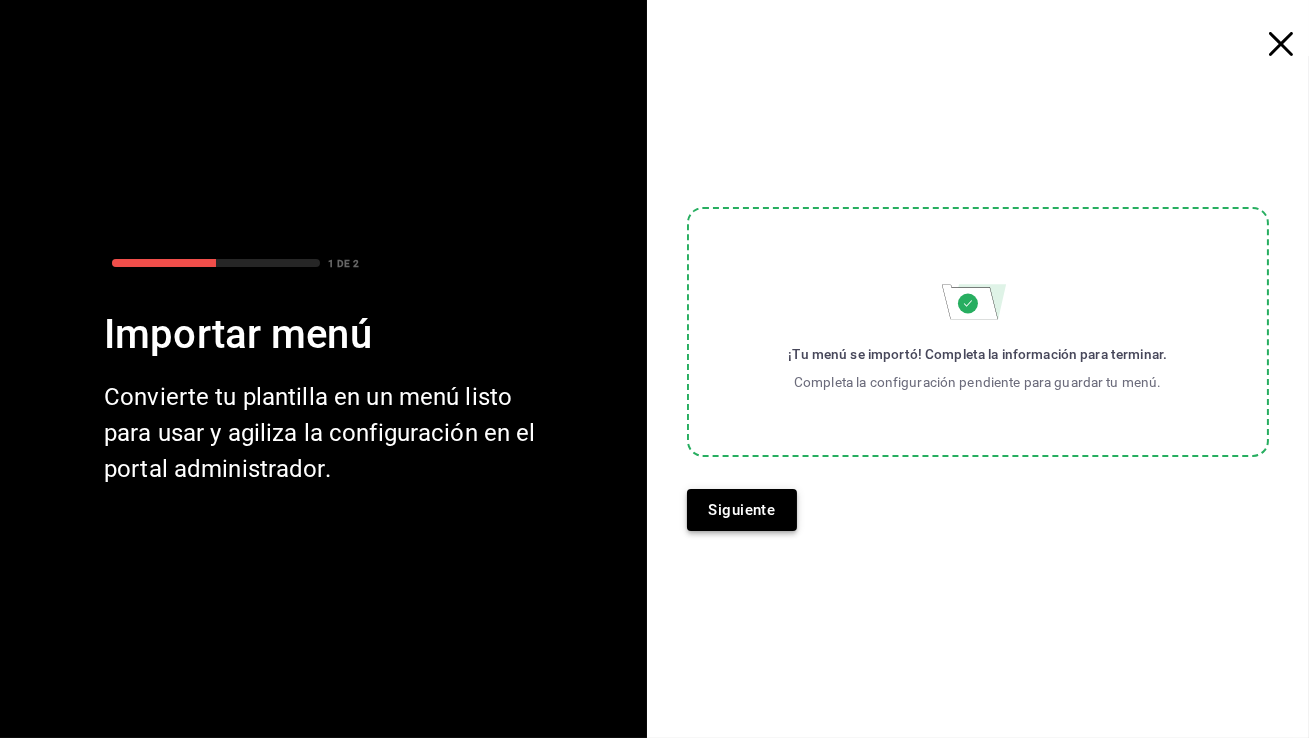 click on "Siguiente" at bounding box center [742, 510] 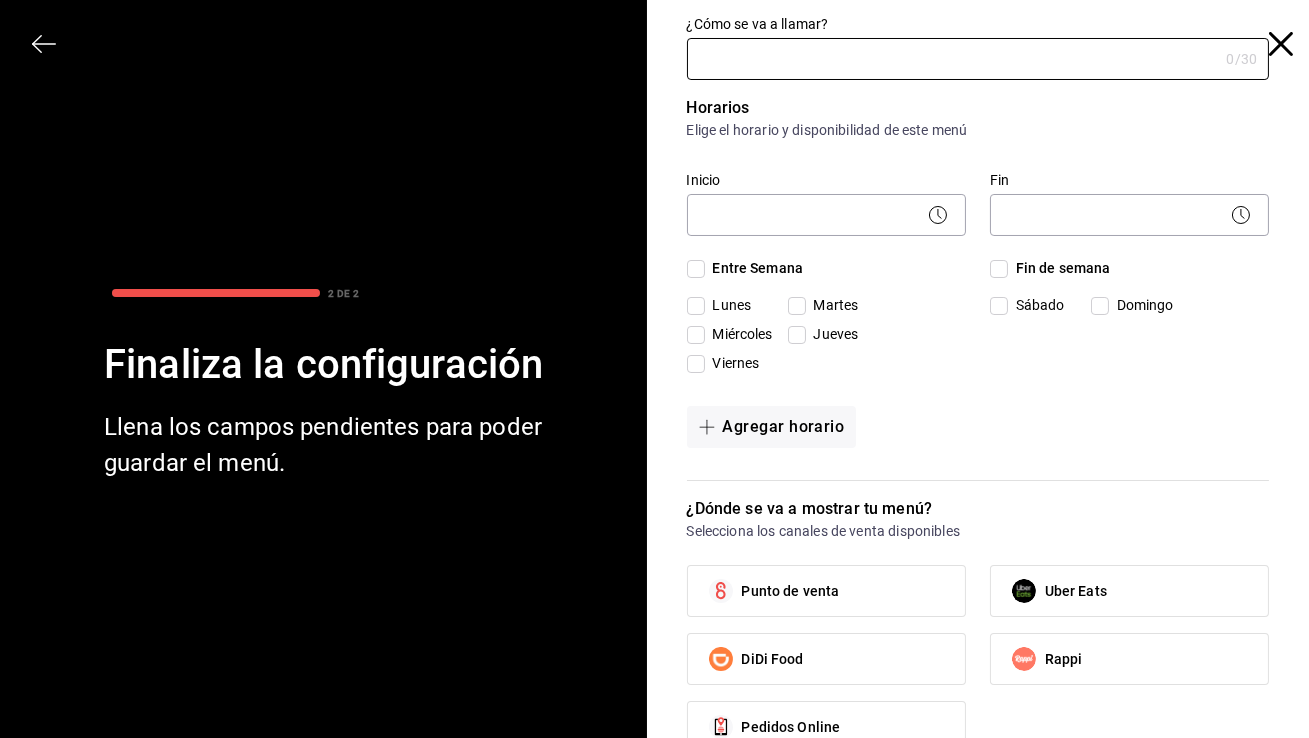 scroll, scrollTop: 1, scrollLeft: 0, axis: vertical 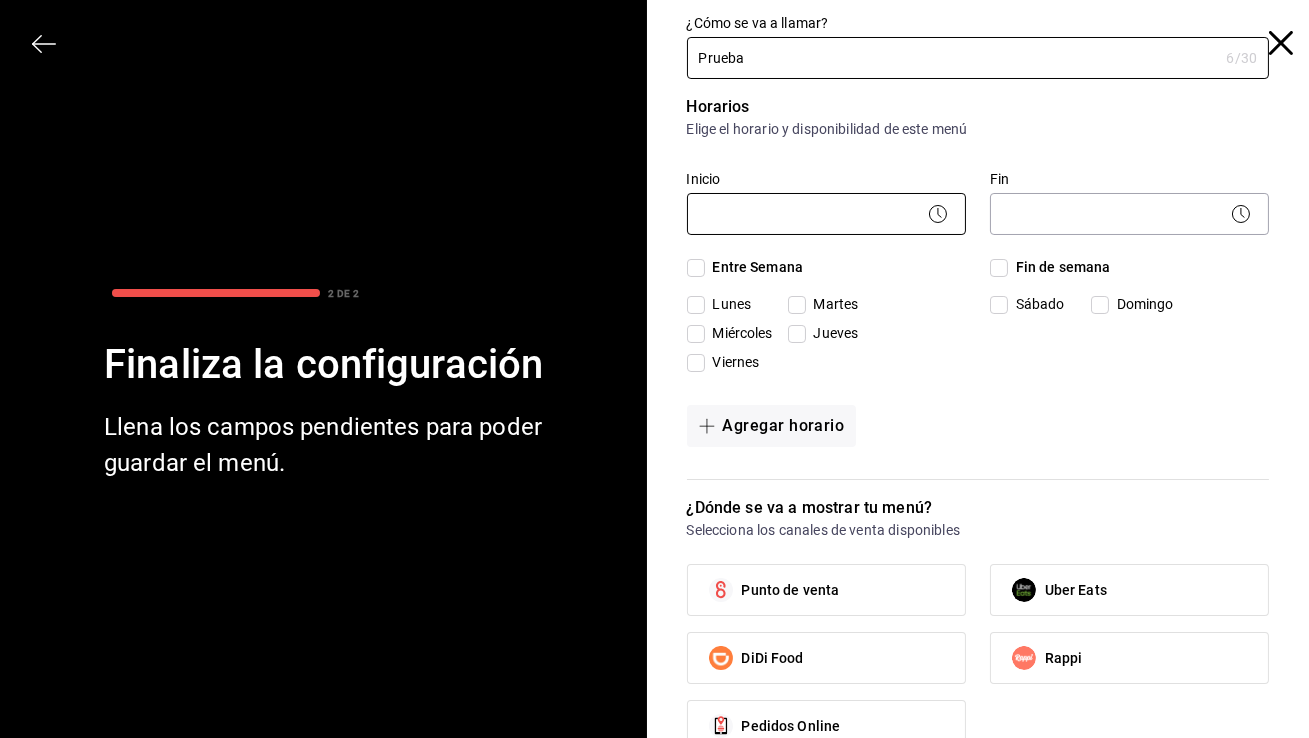 type on "Prueba" 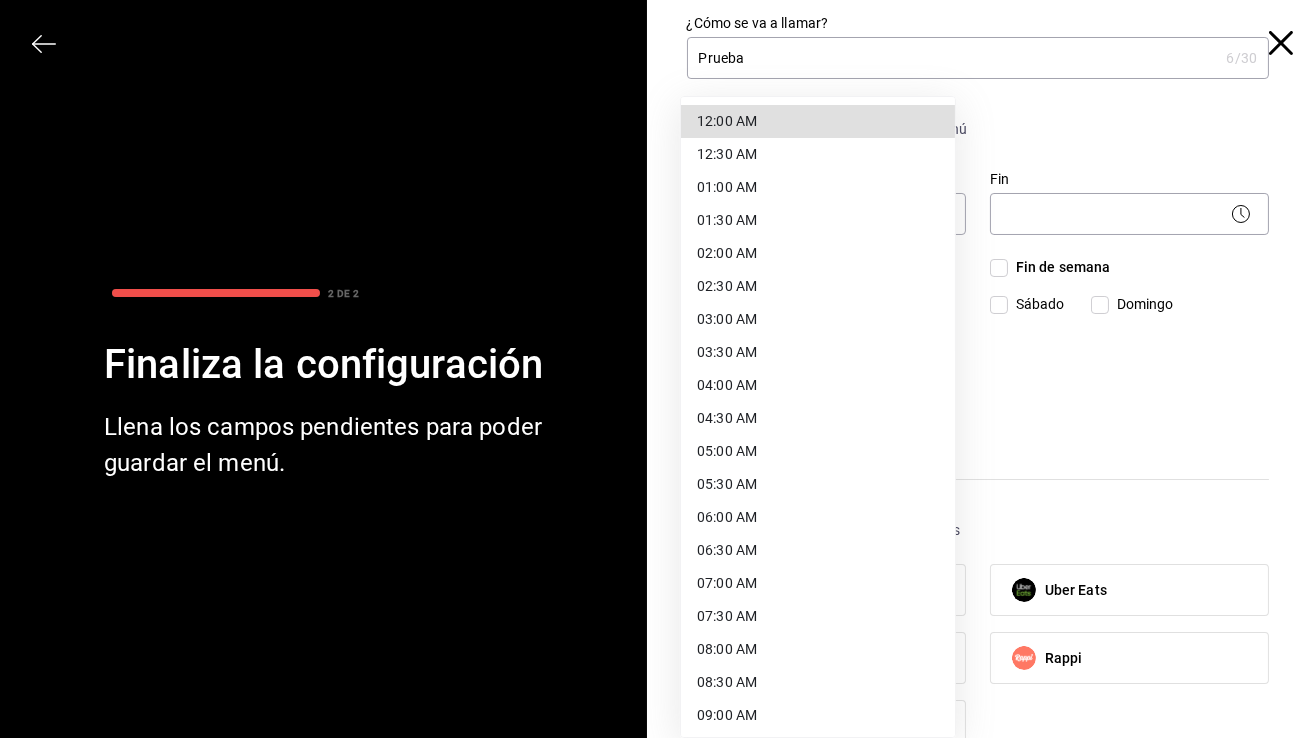 click on "12:00 AM" at bounding box center [818, 121] 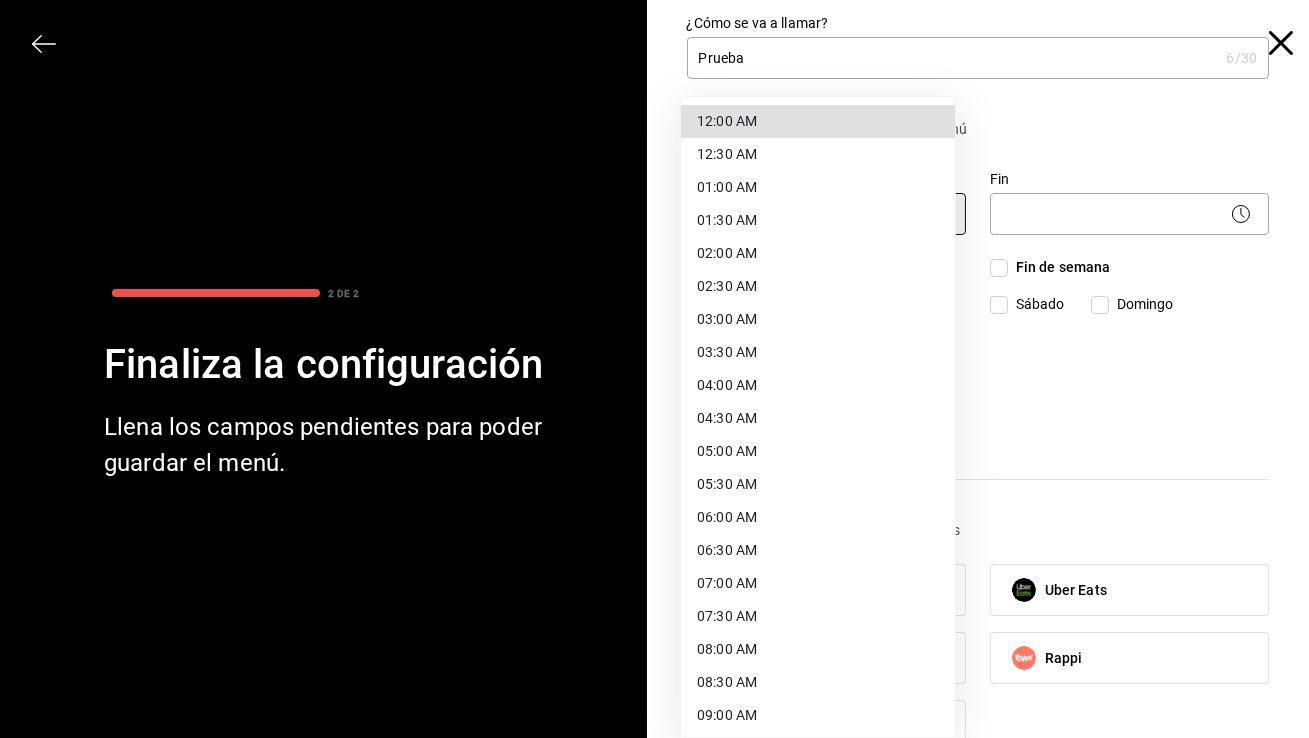 type on "00:00" 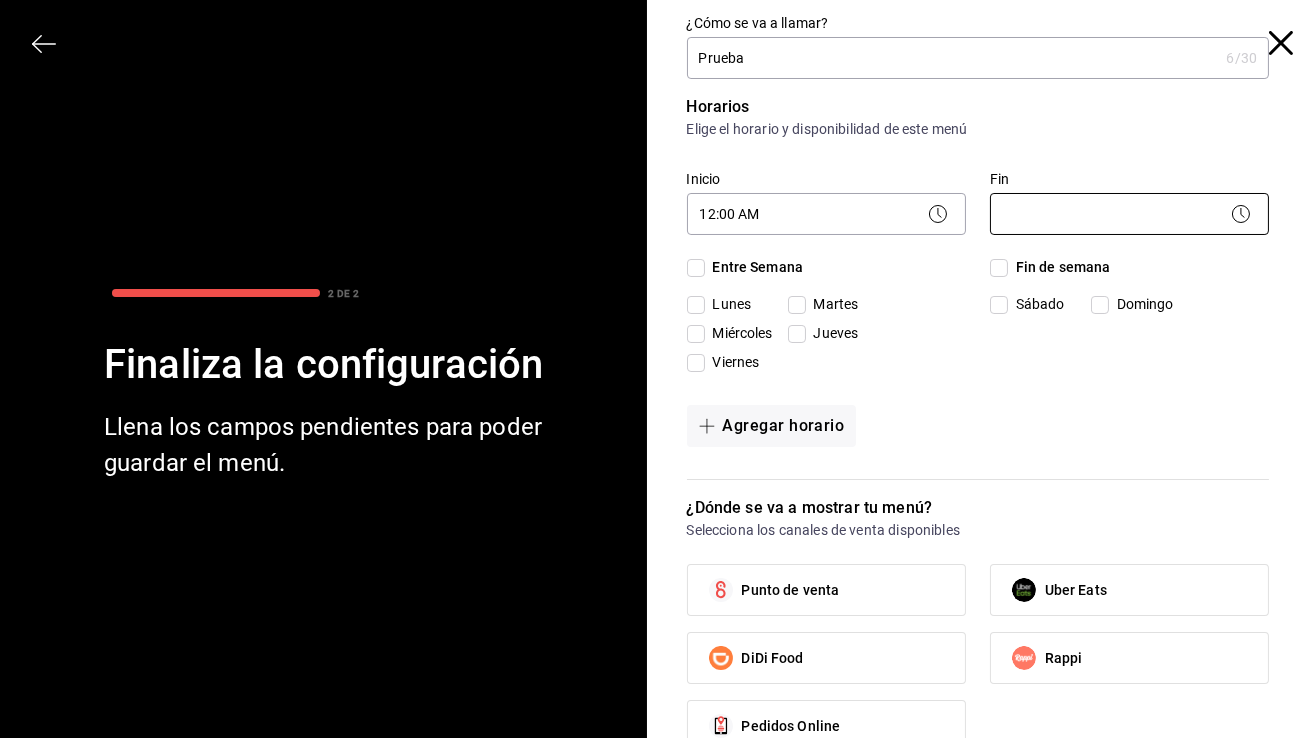 click on "Pregunta a Parrot AI Menú   Suscripción   Ayuda Recomienda Parrot   superadmin parrot   Sugerir nueva función   Organización - Santo Crispy Chicken Cambiar a sucursal Resumen Menús Categorías Artículos Grupos modificadores Resumen organización Agrega y edita los menús, las categorías, artículos y grupos modificadores  (existentes o nuevos) de manera  centralizada. ​ ​ Menú Importar menú Santo Crispy Chicken - Borrador Importa la plantilla del menú Convierte tu plantilla en un menú listo para usar y agiliza la configuración en el portal administrador. Asegúrate de seleccionar la marca deseada. Descargar plantilla en blanco Importar plantilla de menú Descargar plantilla de ejemplo Guardar GANA 1 MES GRATIS EN TU SUSCRIPCIÓN AQUÍ ¿Recuerdas cómo empezó tu restaurante?
Hoy puedes ayudar a un colega a tener el mismo cambio que tú viviste.
Recomienda Parrot directamente desde tu Portal Administrador.
Es fácil y rápido.
🎁 Por cada restaurante que se una, ganas 1 mes gratis. Menú" at bounding box center [654, 369] 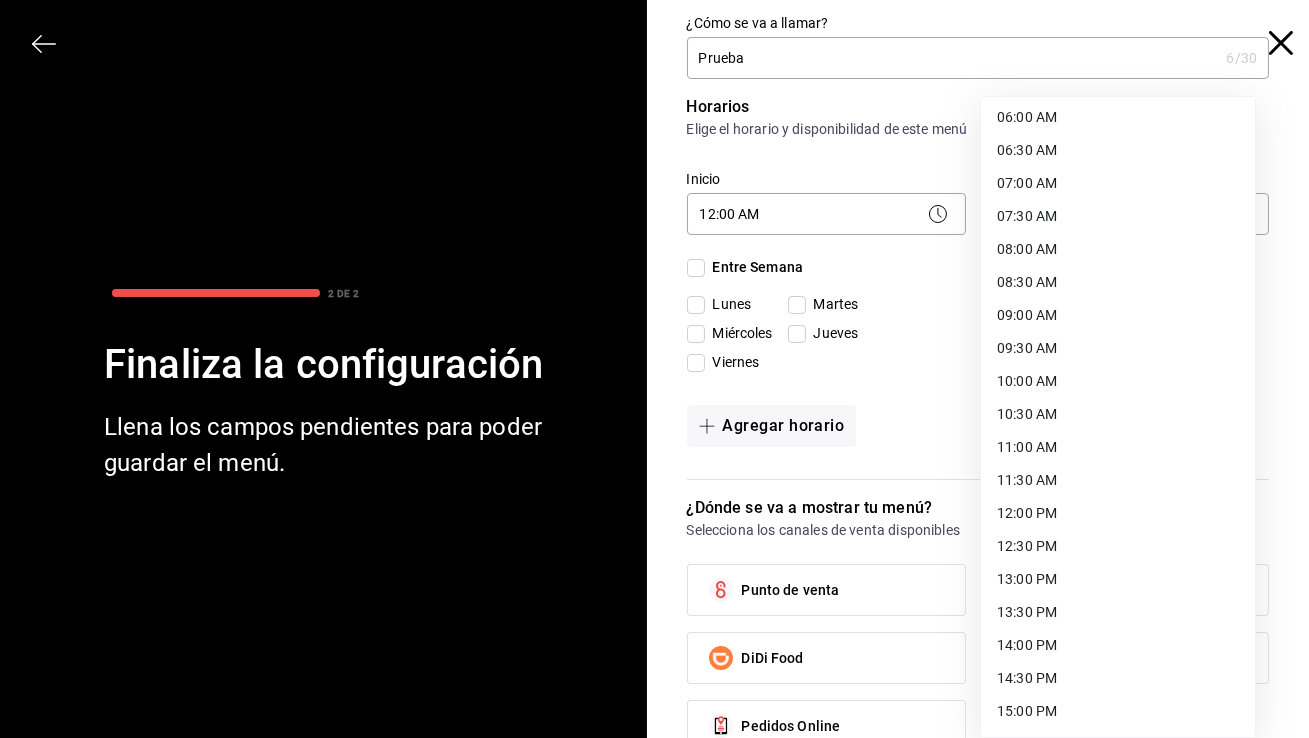 scroll, scrollTop: 991, scrollLeft: 0, axis: vertical 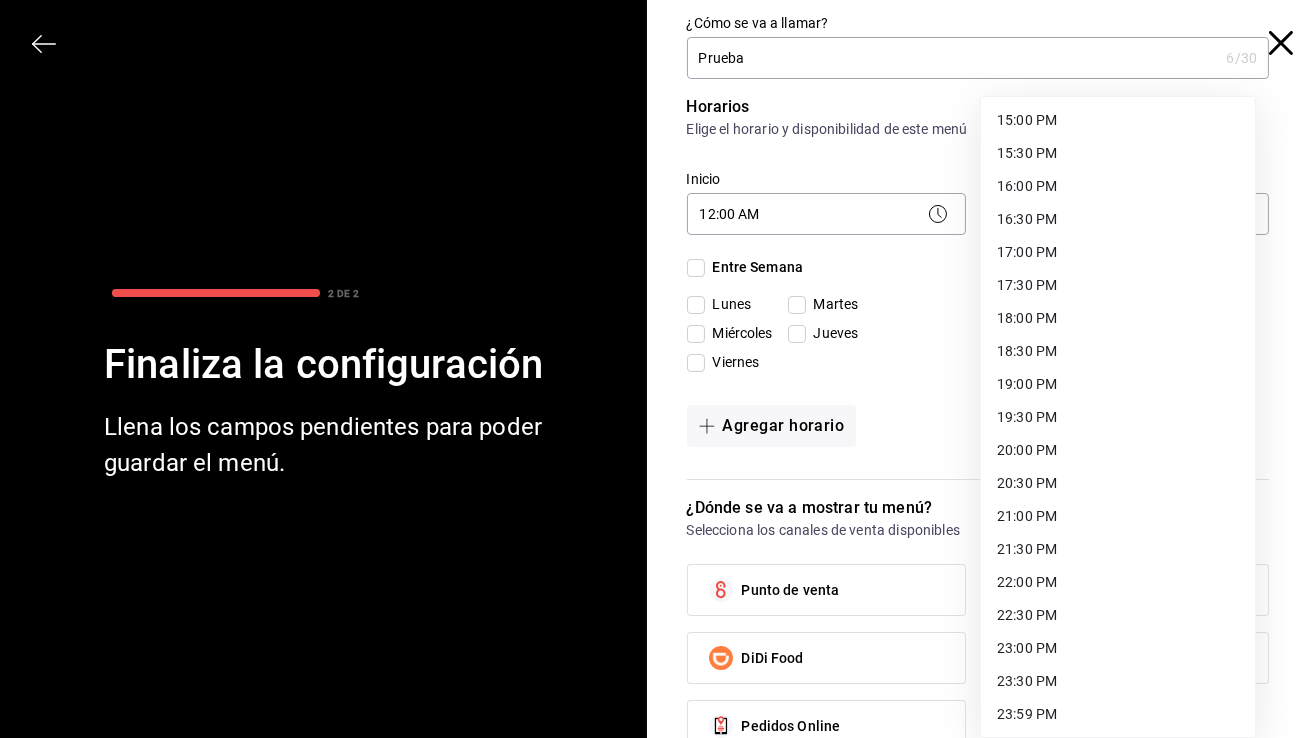 click on "23:59 PM" at bounding box center [1118, 714] 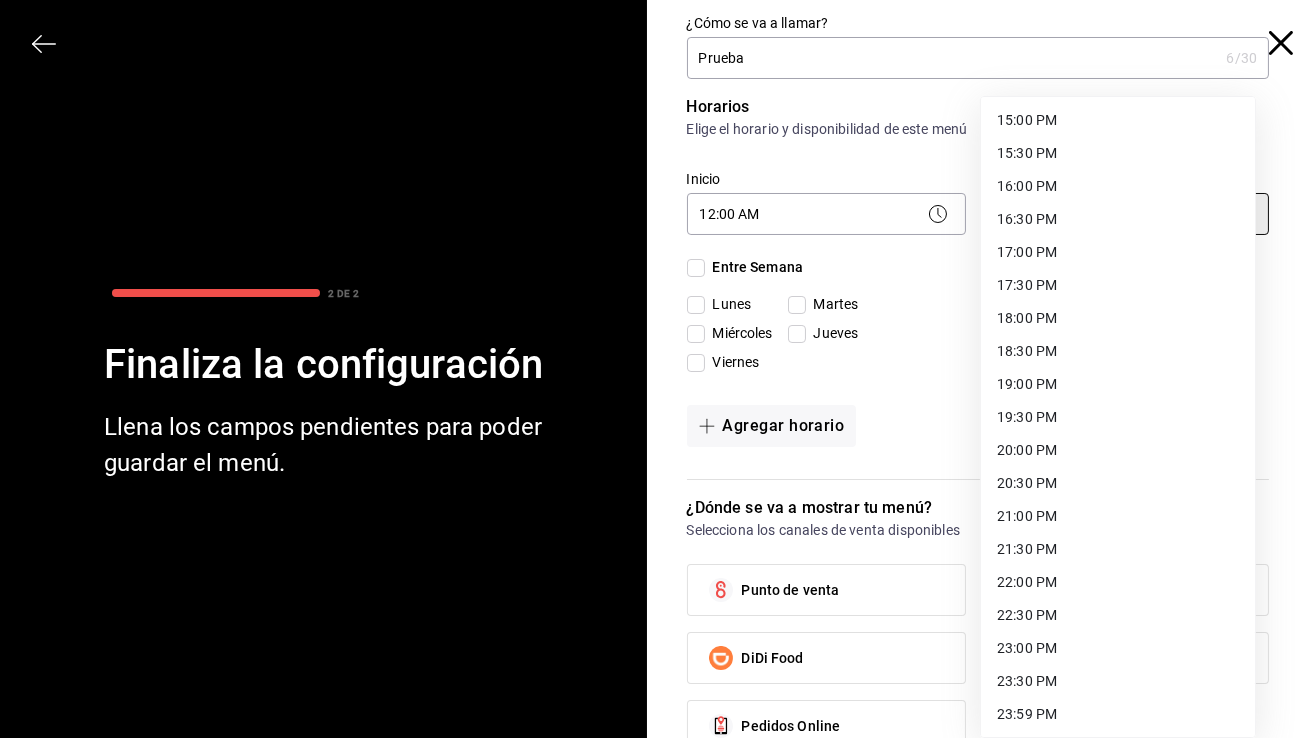 type on "23:59" 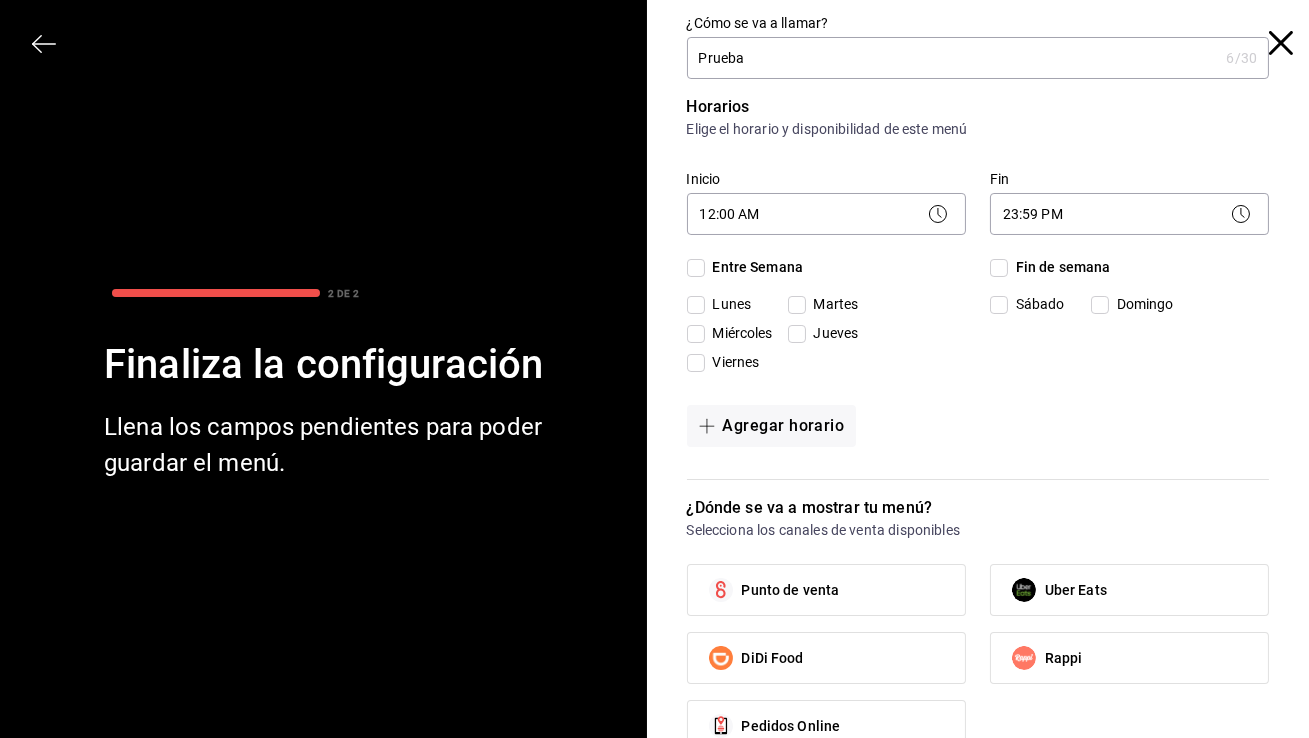 click on "Fin de semana" at bounding box center [999, 268] 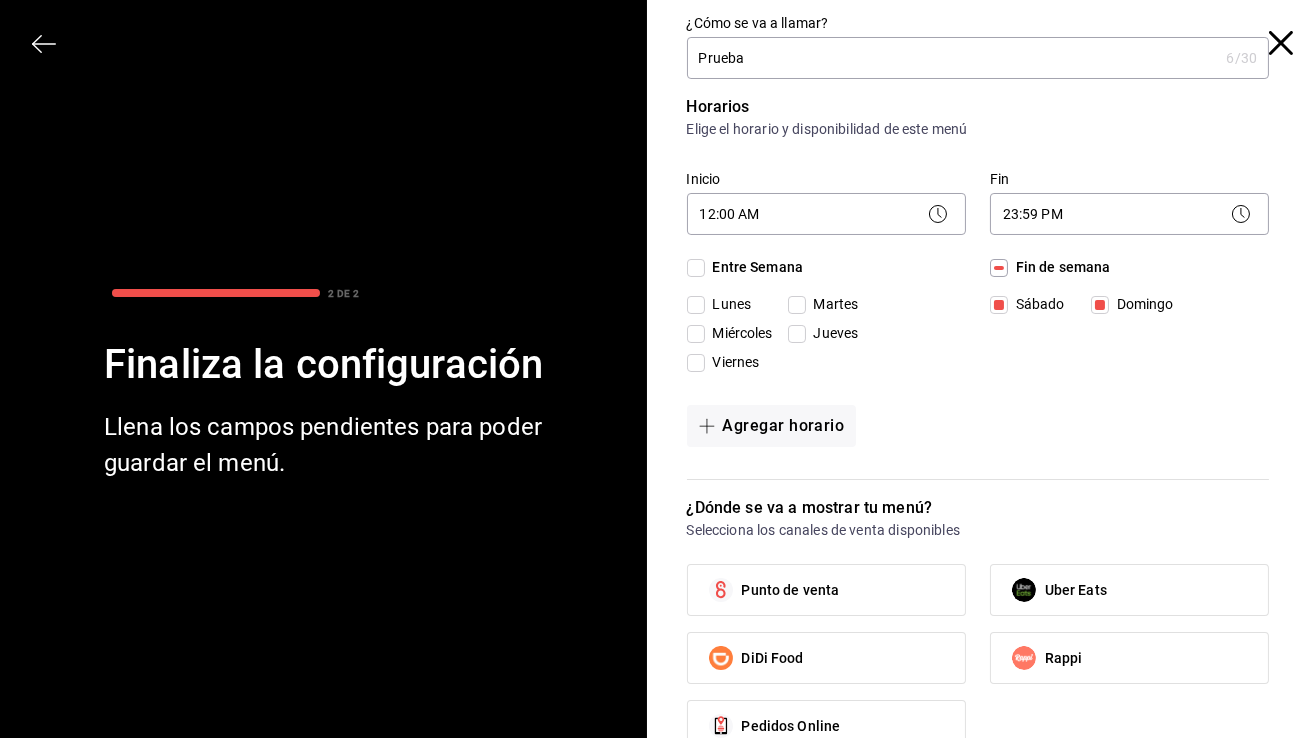 click on "Entre Semana" at bounding box center [696, 268] 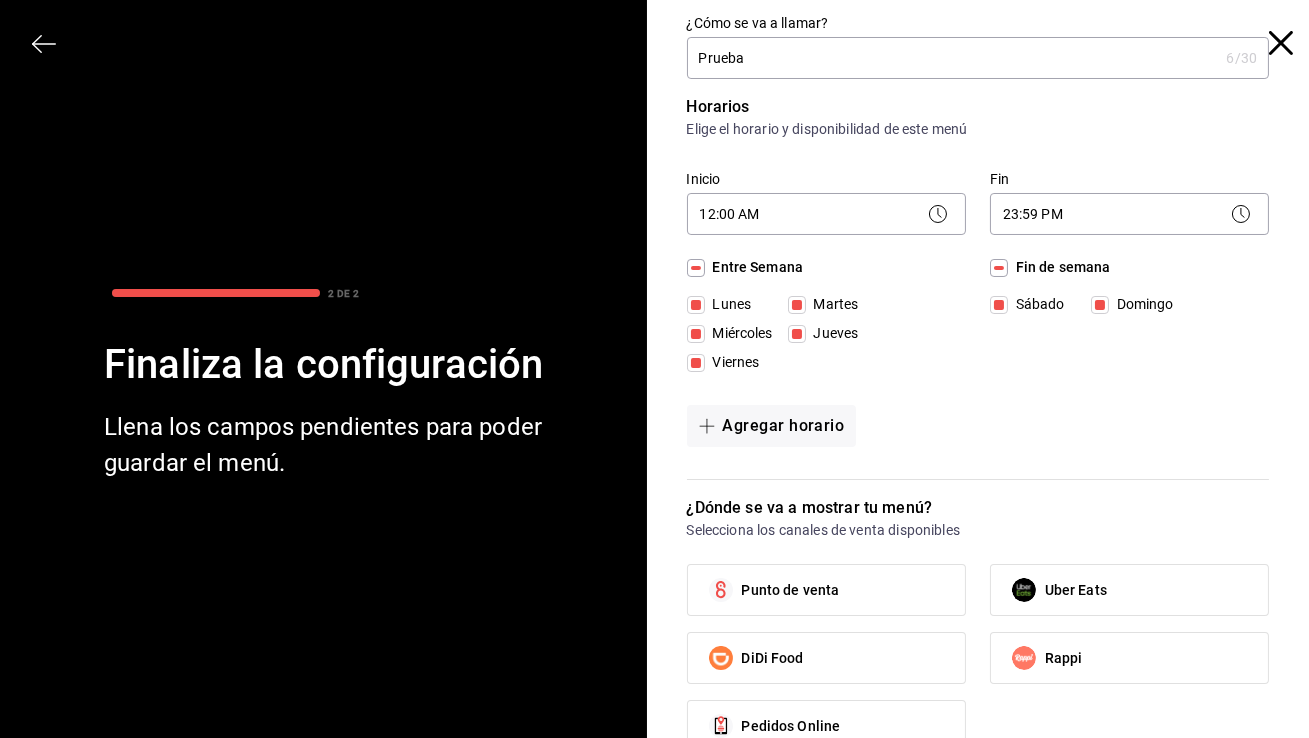 click on "Punto de venta" at bounding box center (791, 590) 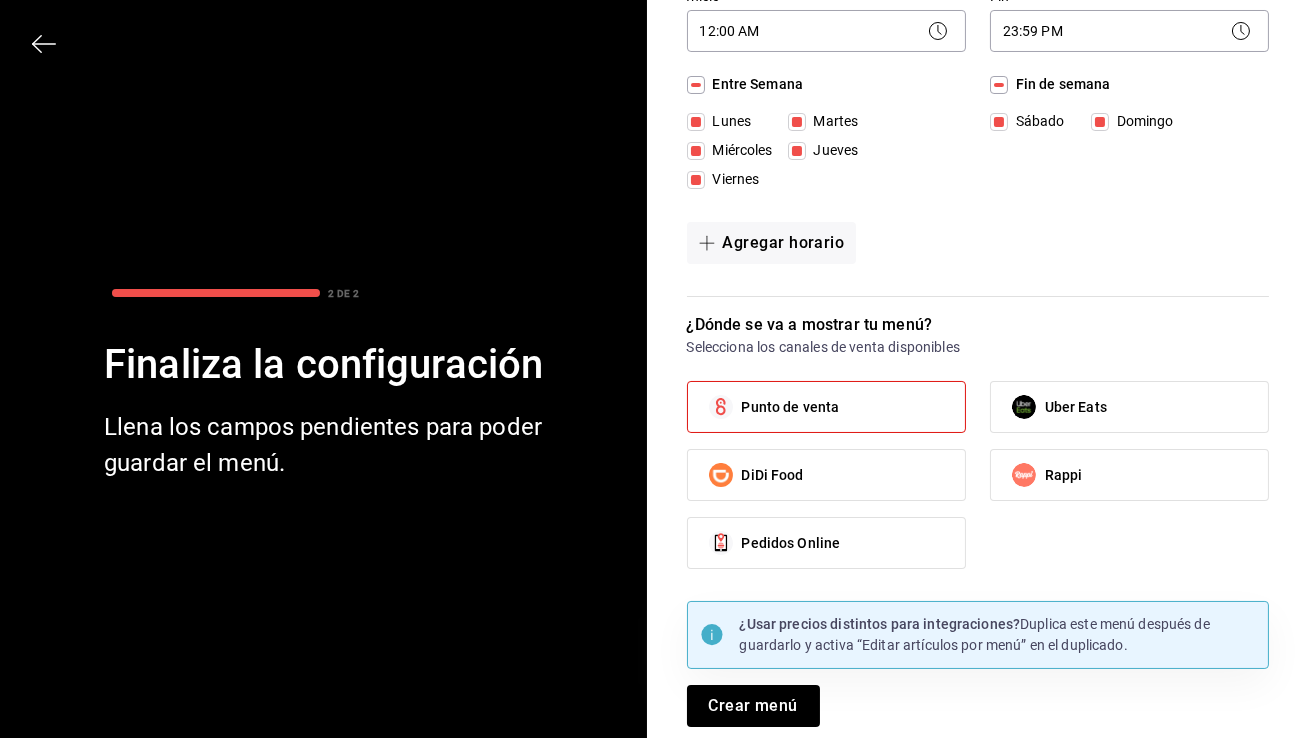 scroll, scrollTop: 187, scrollLeft: 0, axis: vertical 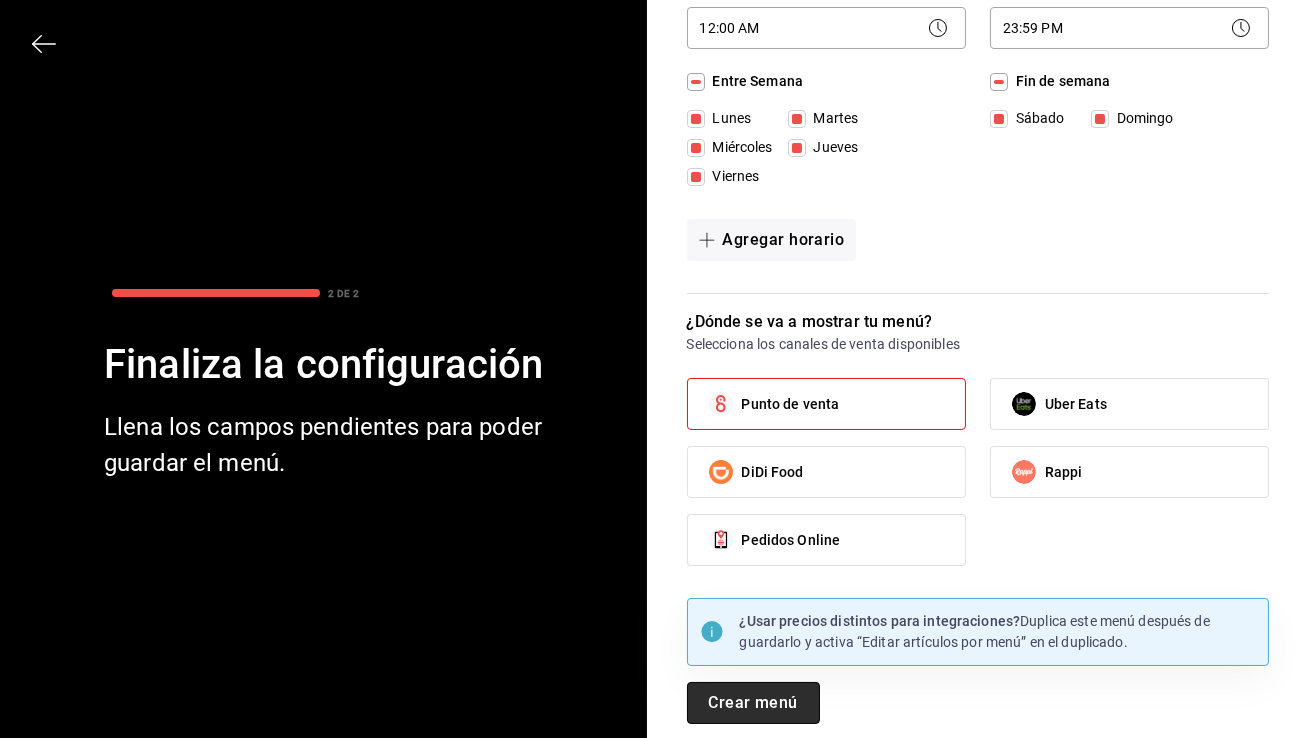 click on "Crear menú" at bounding box center (753, 703) 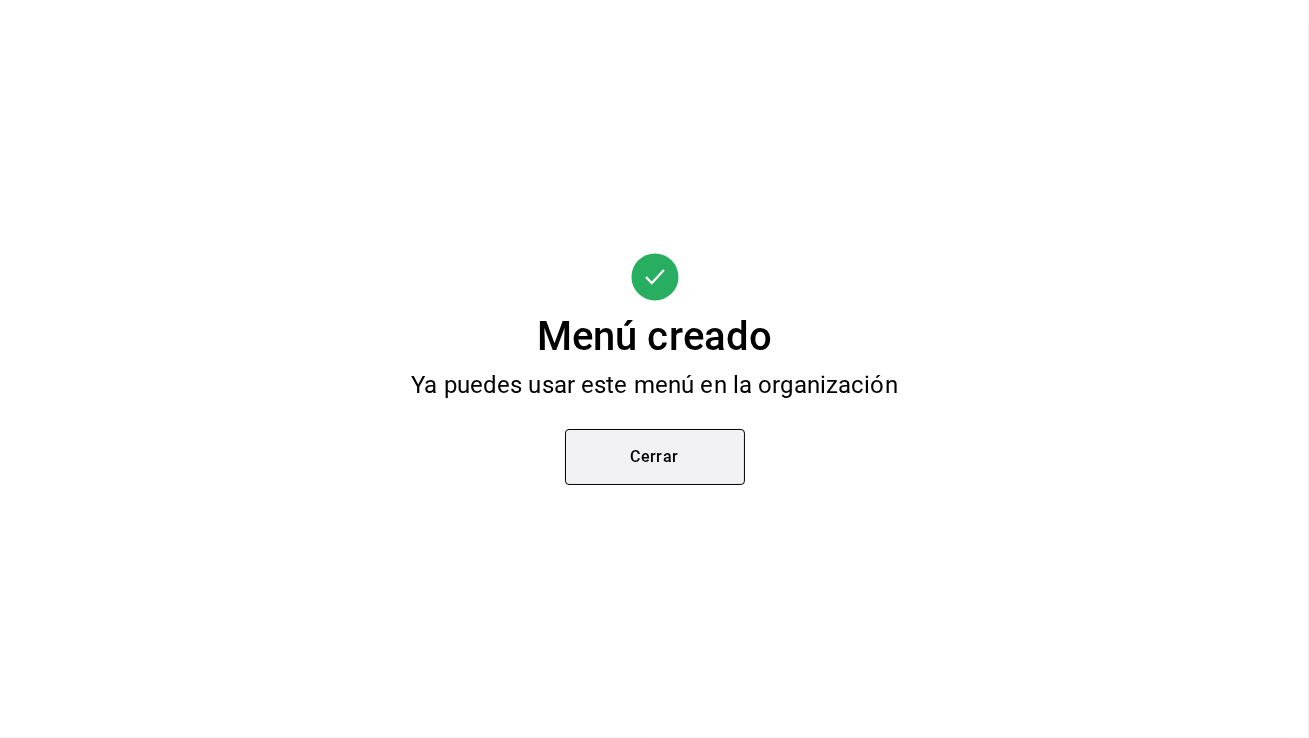 click on "Cerrar" at bounding box center [655, 457] 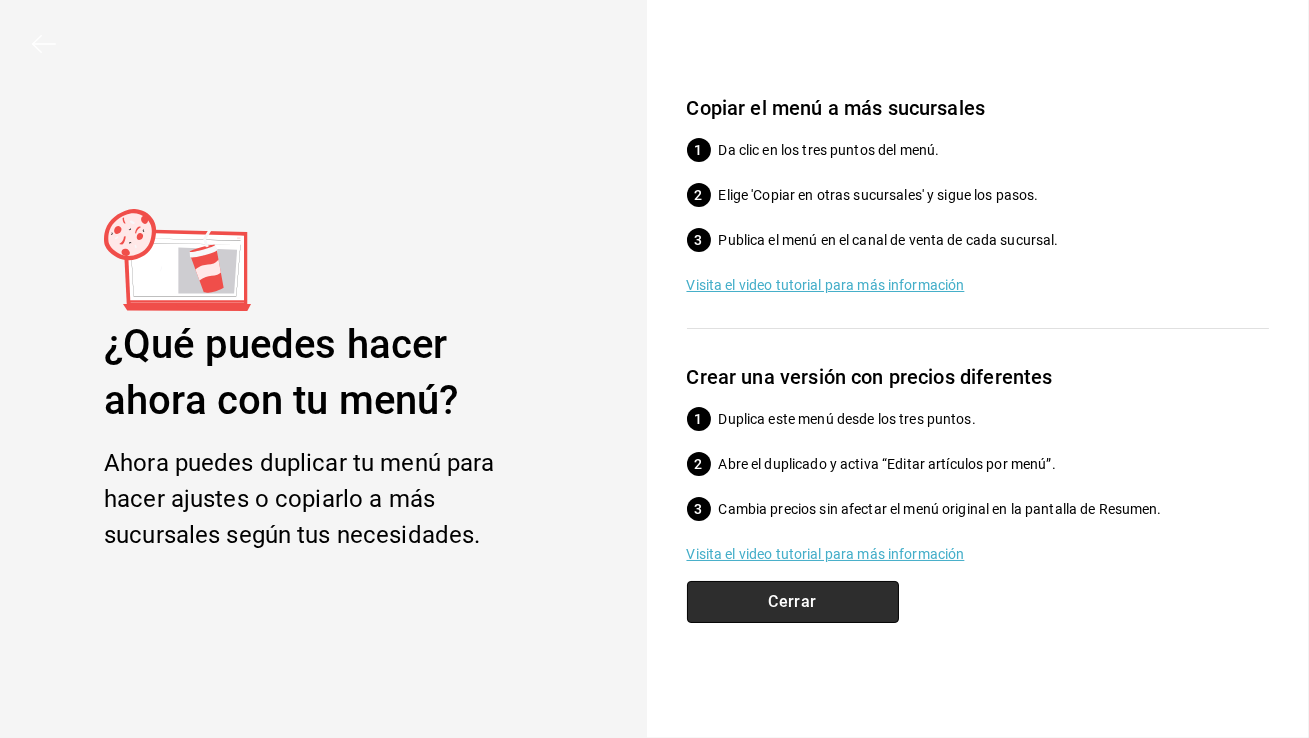 click on "Cerrar" at bounding box center (793, 602) 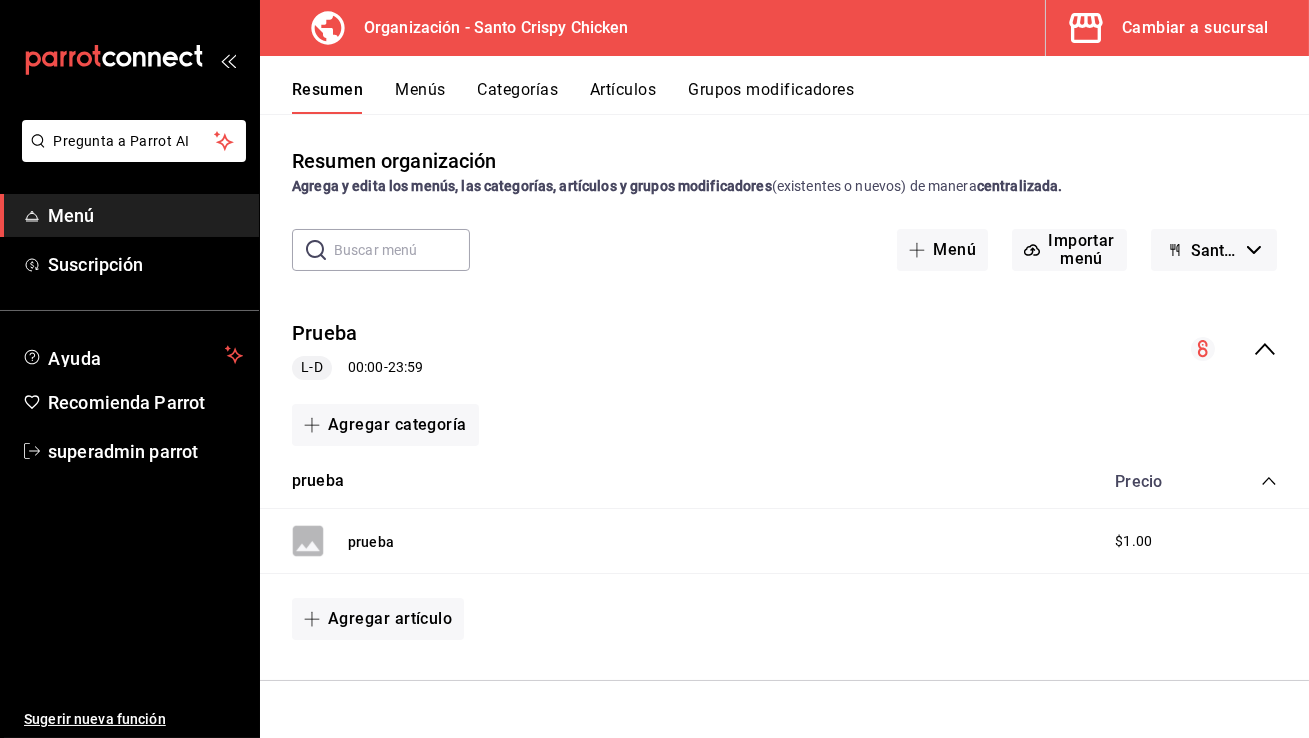 click on "Menús" at bounding box center (420, 97) 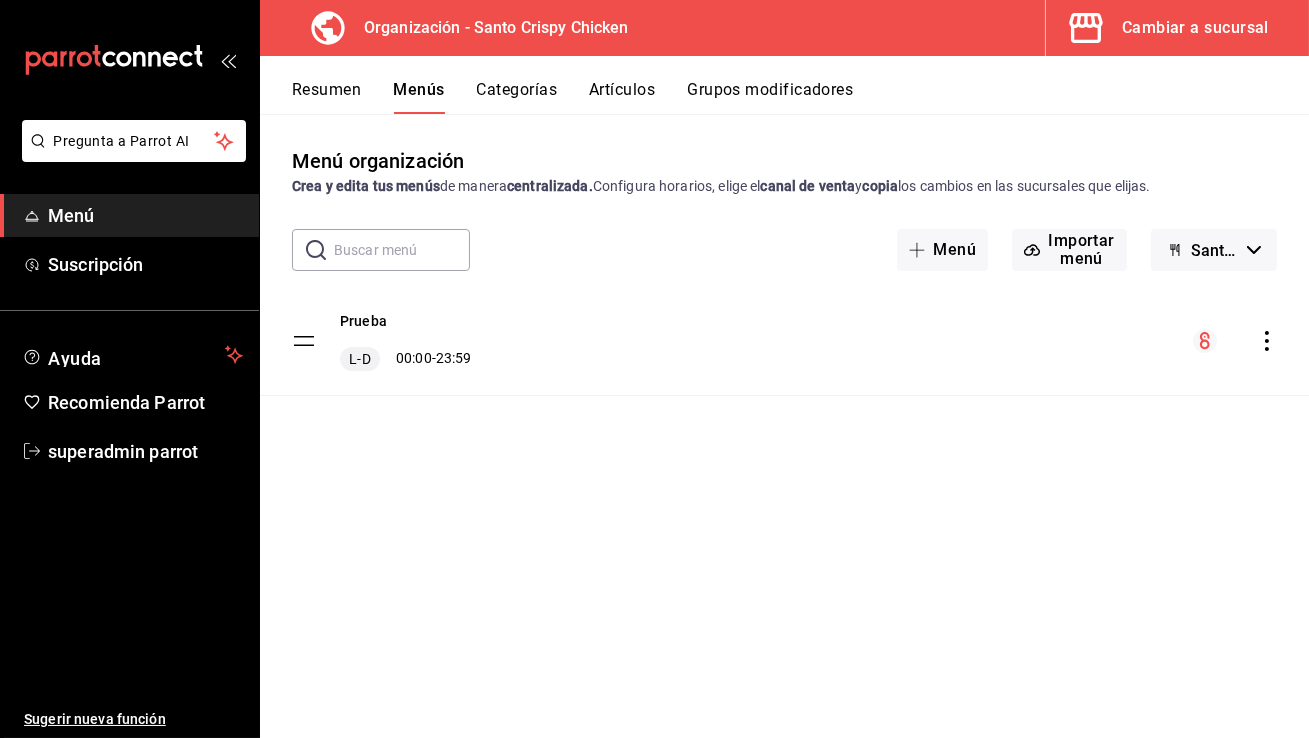 click 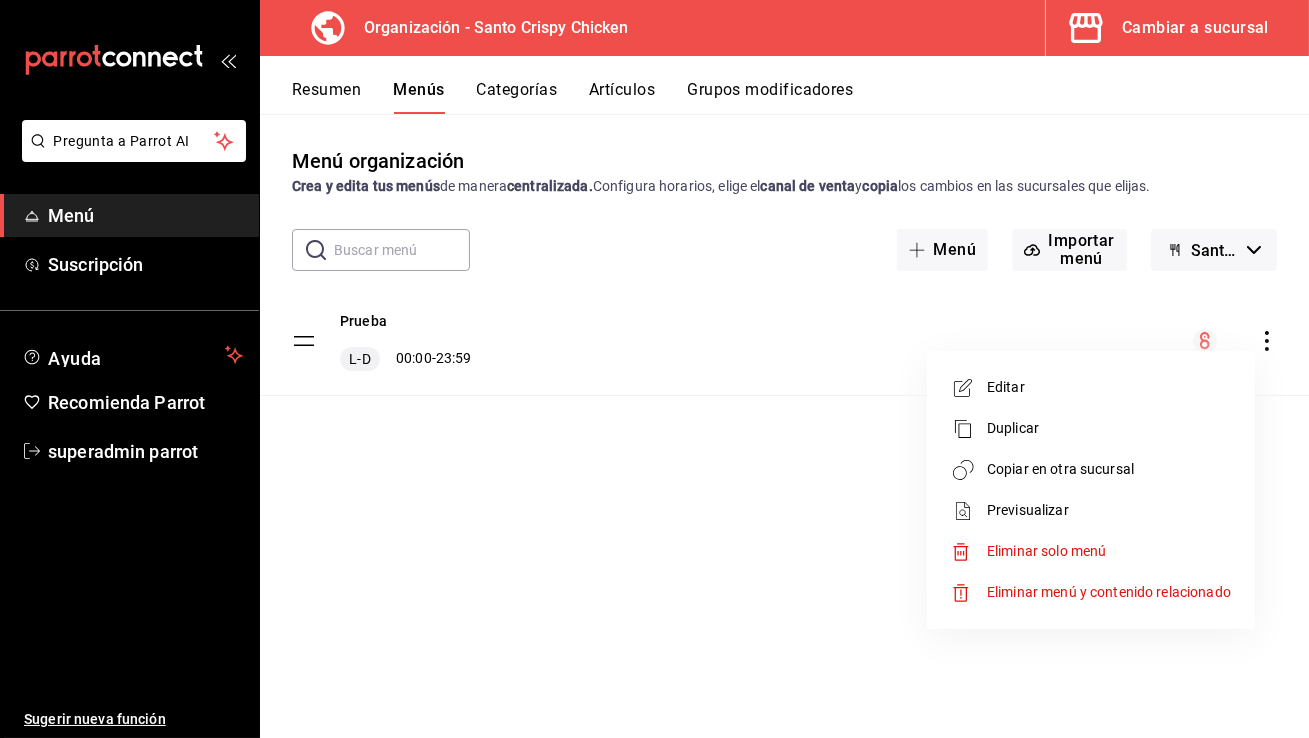 click on "Copiar en otra sucursal" at bounding box center [1109, 469] 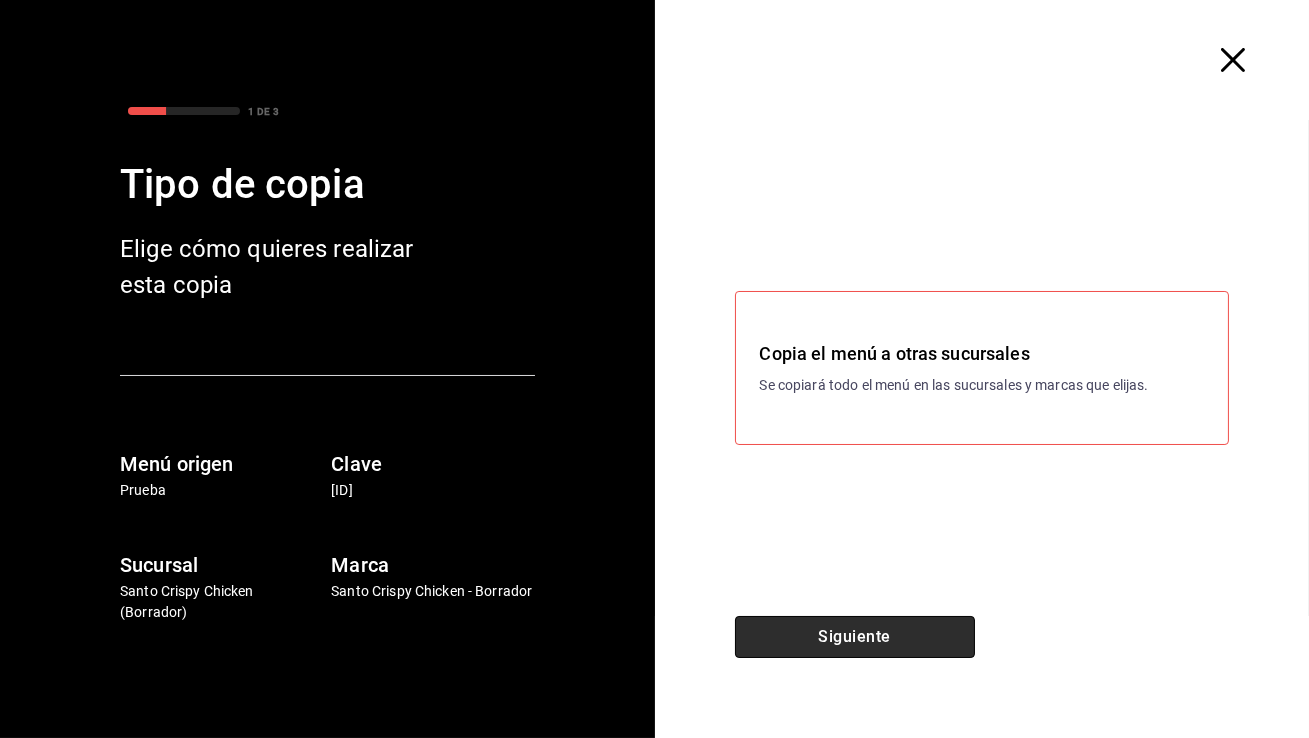 click on "Siguiente" at bounding box center (855, 637) 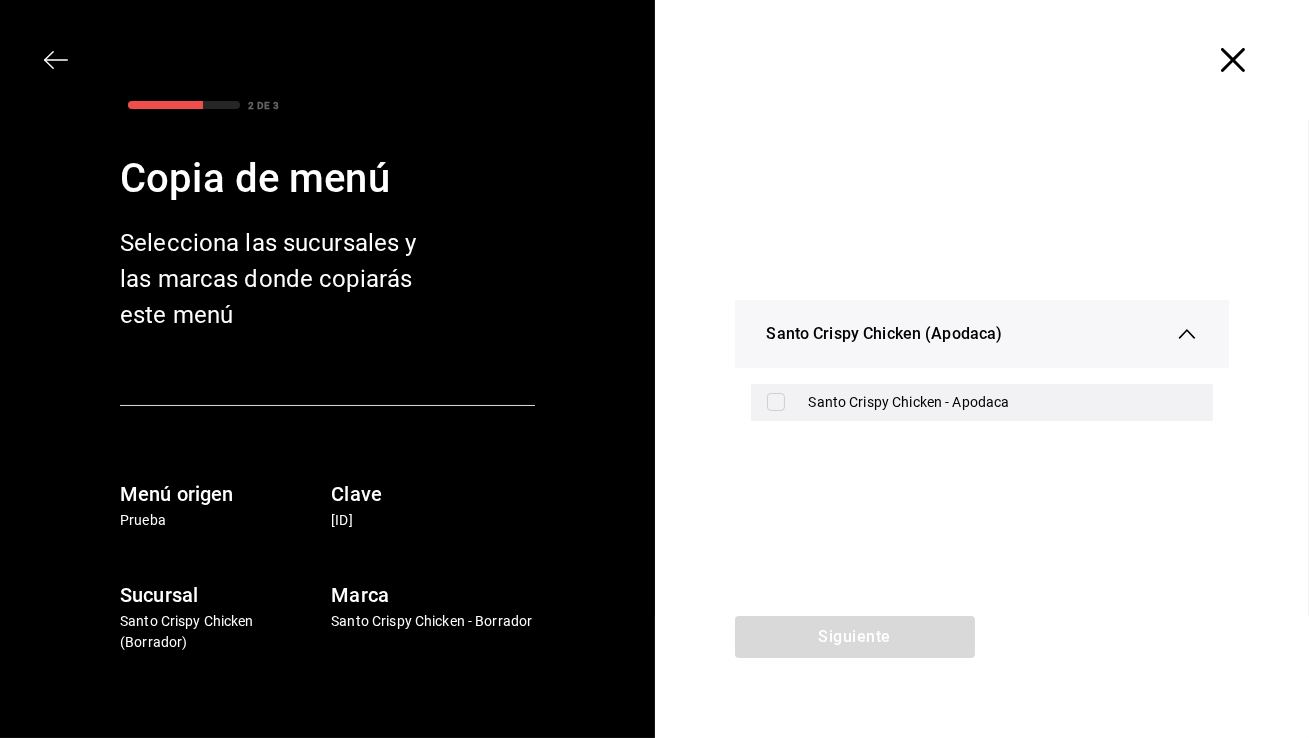 click on "Santo Crispy Chicken - Apodaca" at bounding box center (1003, 402) 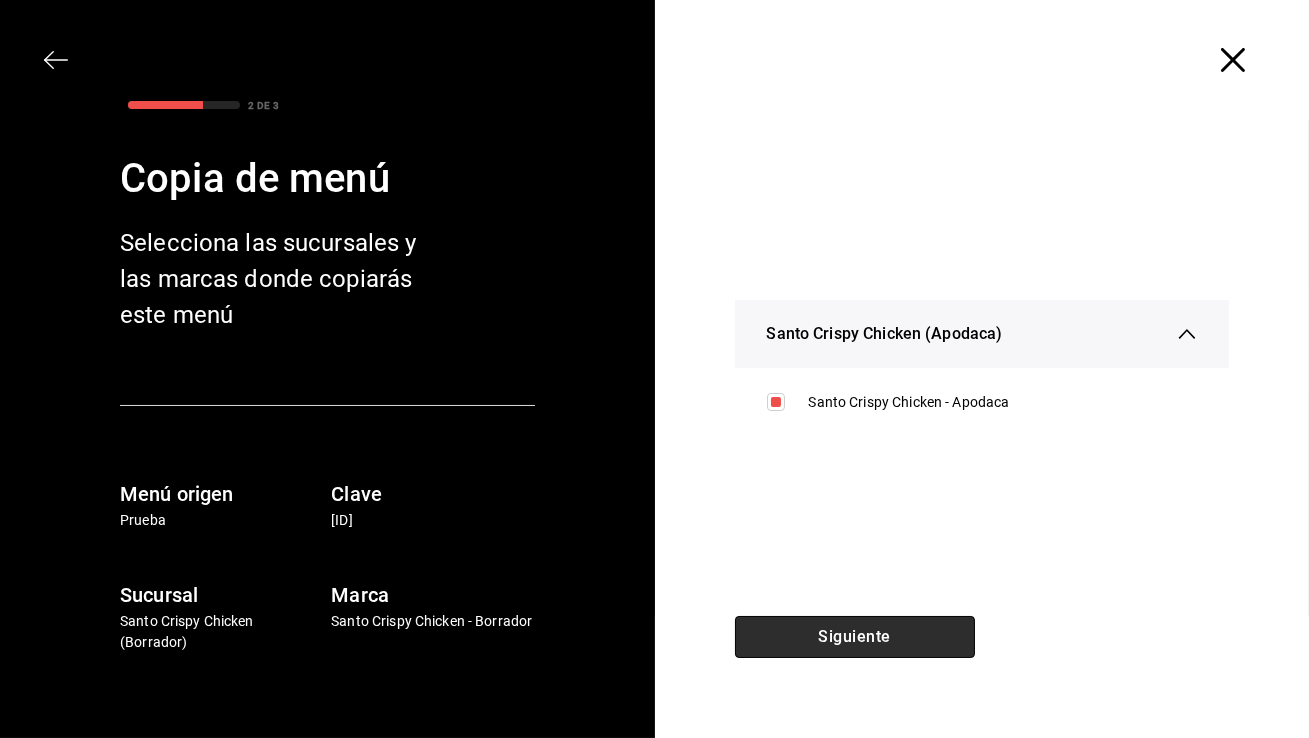 click on "Siguiente" at bounding box center [855, 637] 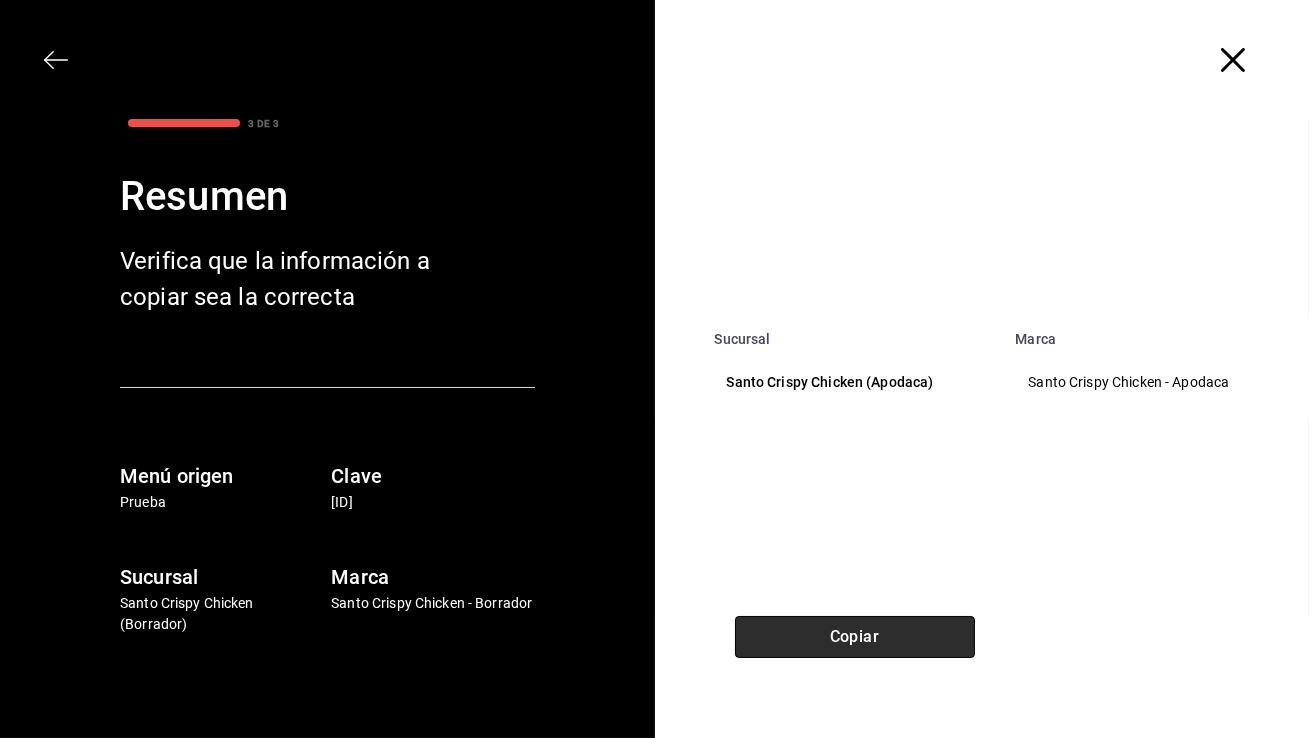 click on "Copiar" at bounding box center [855, 637] 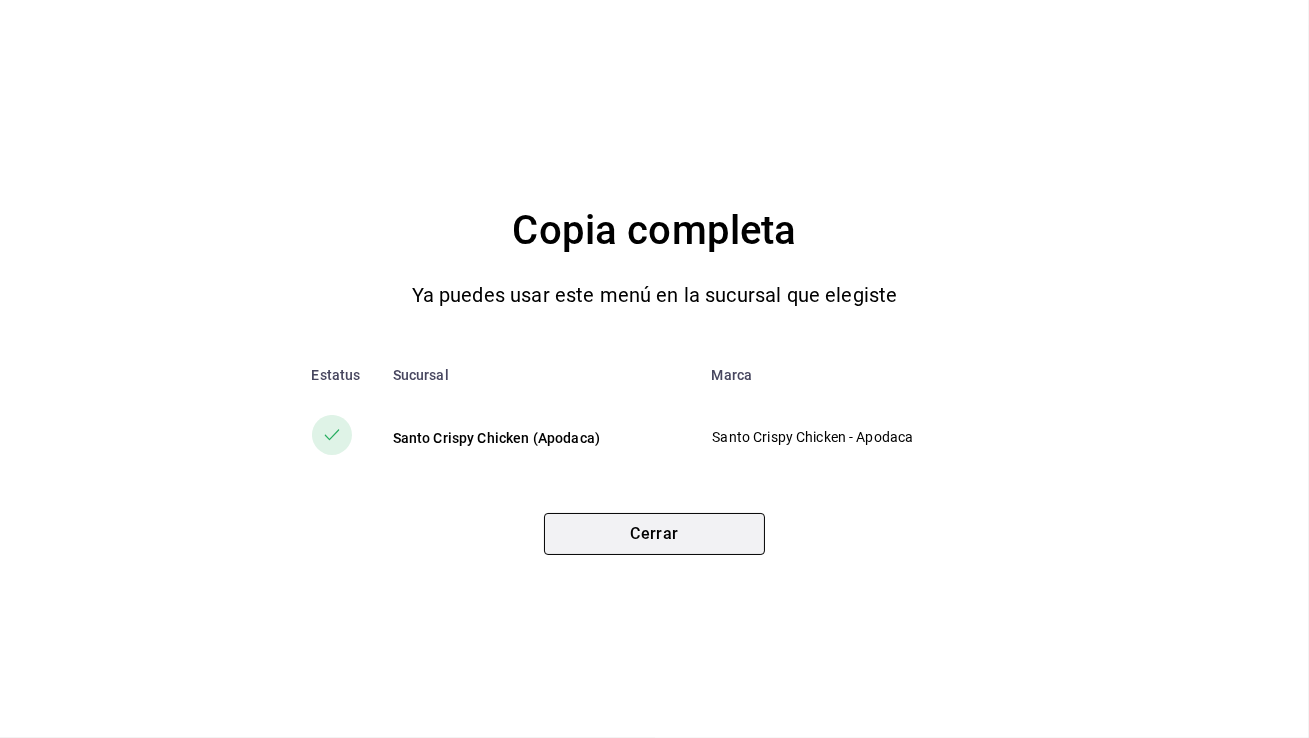 click on "Cerrar" at bounding box center (654, 534) 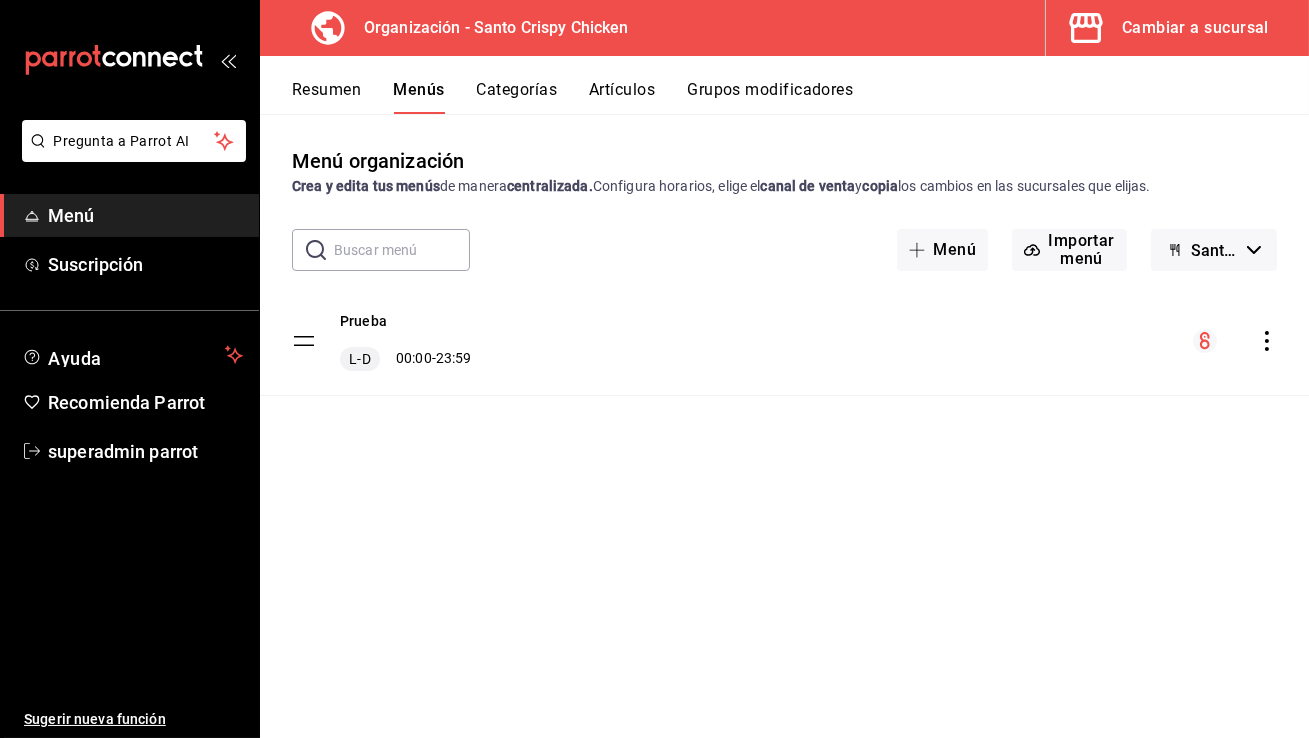 click on "Cambiar a sucursal" at bounding box center [1195, 28] 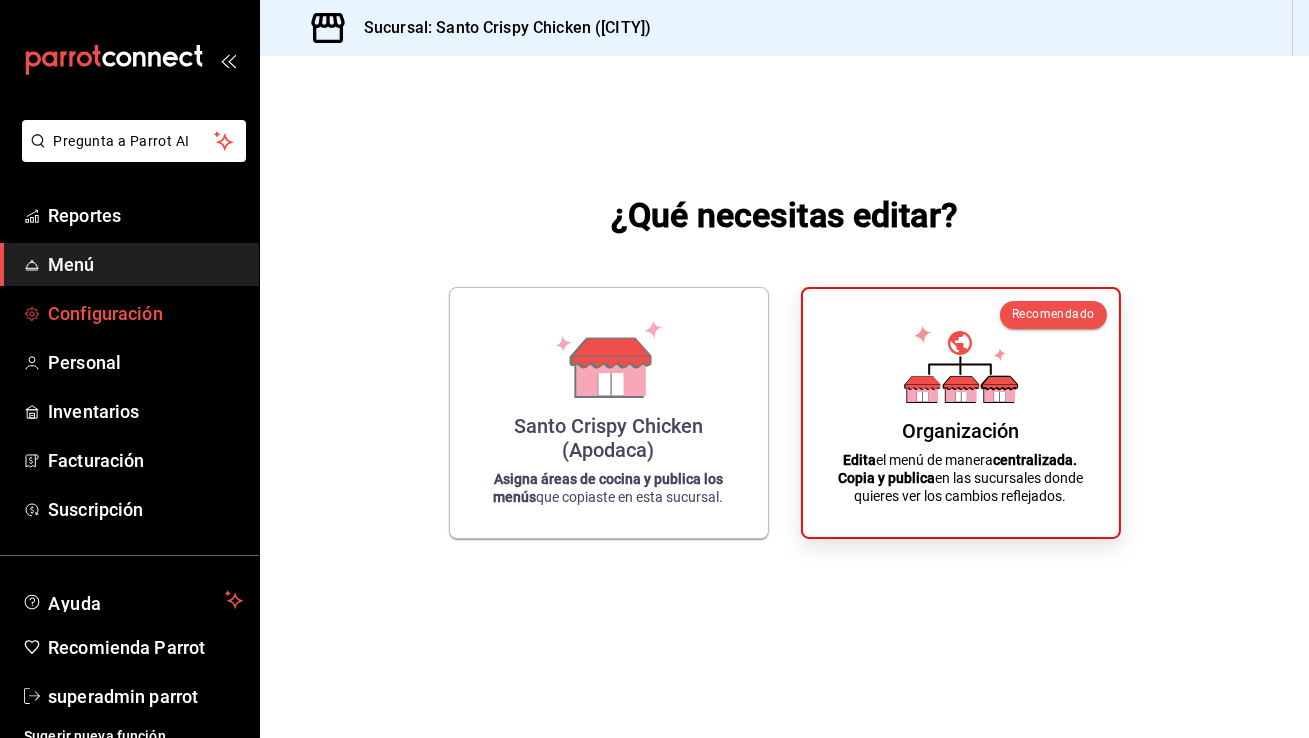 click on "Configuración" at bounding box center [145, 313] 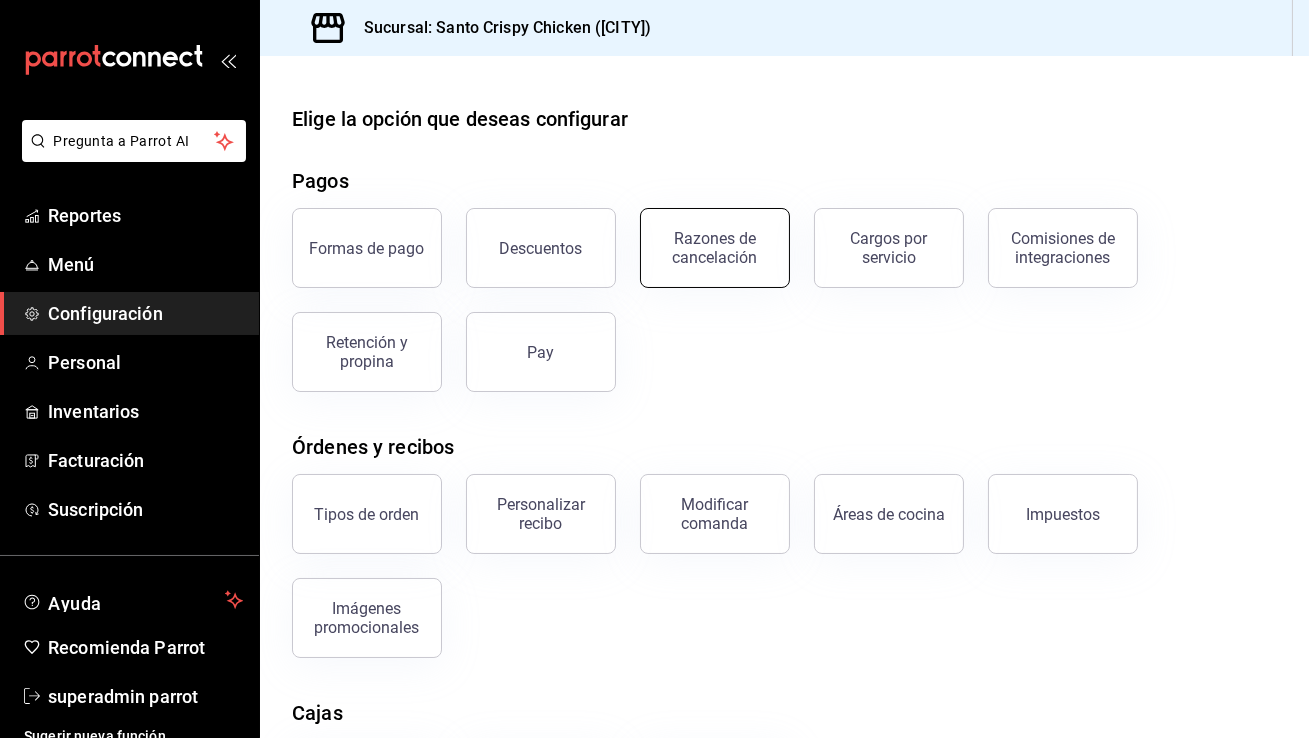click on "Razones de cancelación" at bounding box center [715, 248] 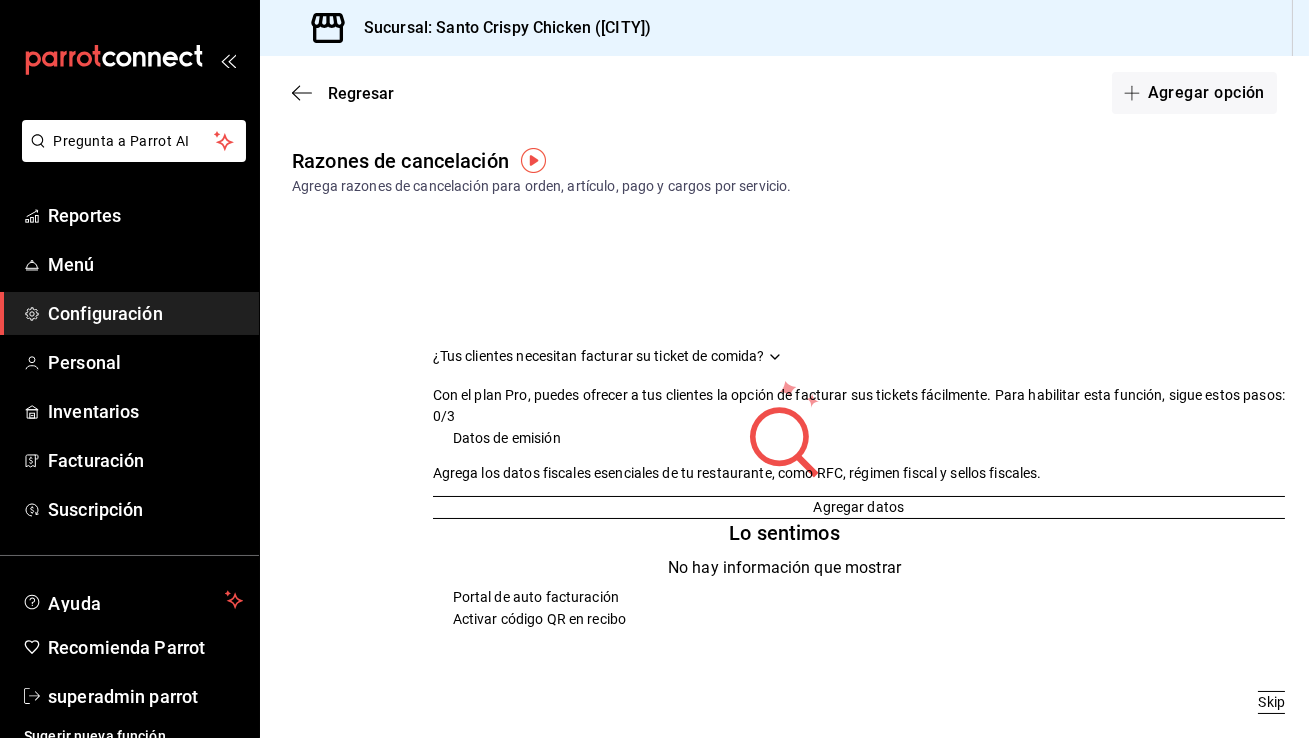click 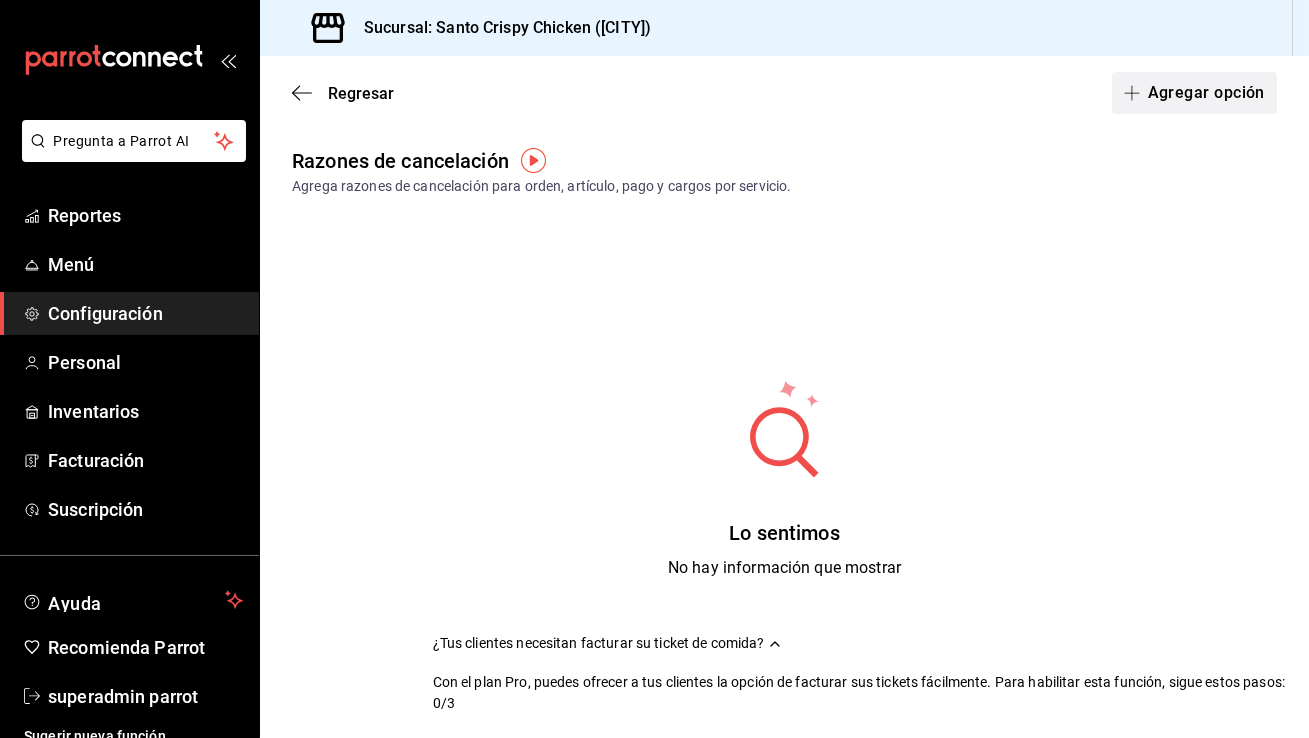 click on "Agregar opción" at bounding box center [1194, 93] 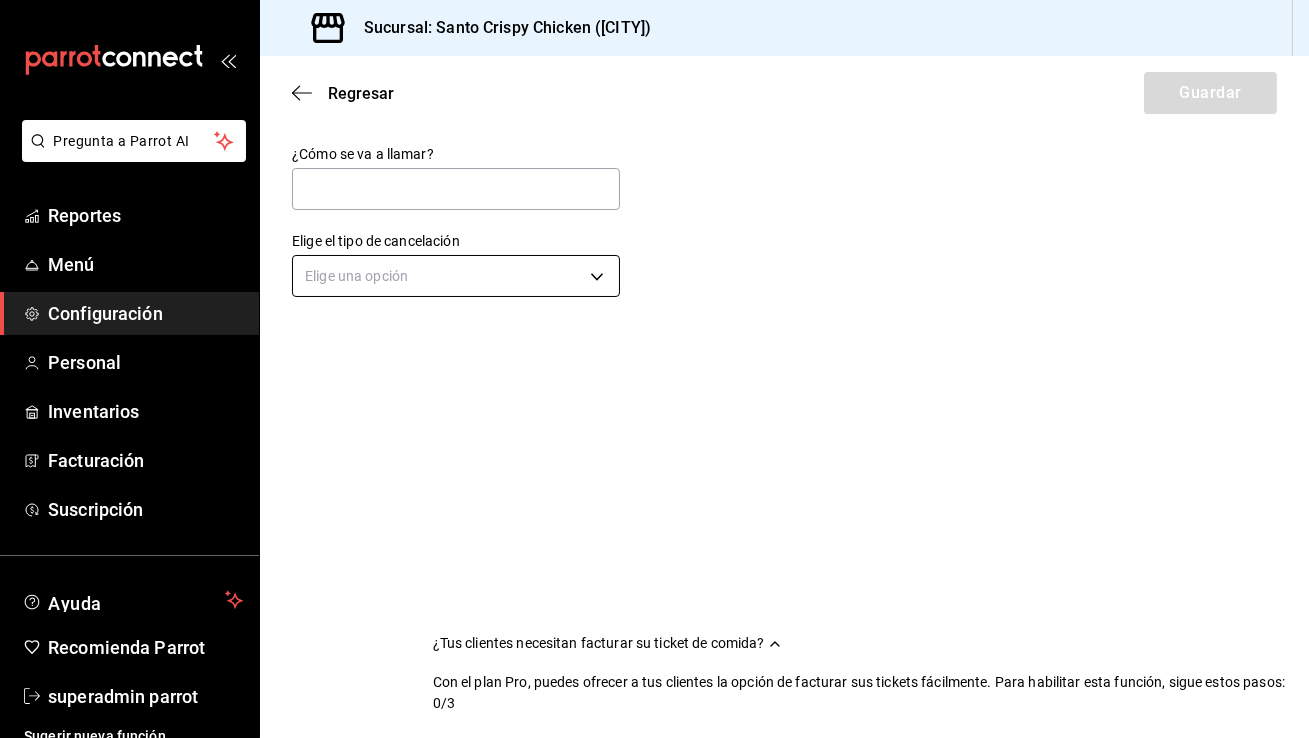 click on "Pregunta a Parrot AI Reportes   Menú   Configuración   Personal   Inventarios   Facturación   Suscripción   Ayuda Recomienda Parrot   superadmin parrot   Sugerir nueva función   Sucursal: Santo Crispy Chicken ([CITY]) Regresar Guardar ¿Cómo se va a llamar? Elige el tipo de cancelación Elige una opción ¿Tus clientes necesitan facturar su ticket de comida? Con el plan Pro, puedes ofrecer a tus clientes la opción de facturar sus tickets fácilmente. Para habilitar esta función, sigue estos pasos: 0/3 Datos de emisión Agrega los datos fiscales esenciales de tu restaurante, como RFC, régimen fiscal y sellos fiscales. Agregar datos Portal de auto facturación Configura tu portal para que los clientes generen sus facturas su ticket. Configura tu portal Activar código QR en recibo Activa el QR en el recibo desde configuración del portal. Ir a Personalizar recibo GANA 1 MES GRATIS EN TU SUSCRIPCIÓN AQUÍ Ver video tutorial Ir a video Pregunta a Parrot AI Reportes   Menú   Configuración   Personal" at bounding box center [654, 369] 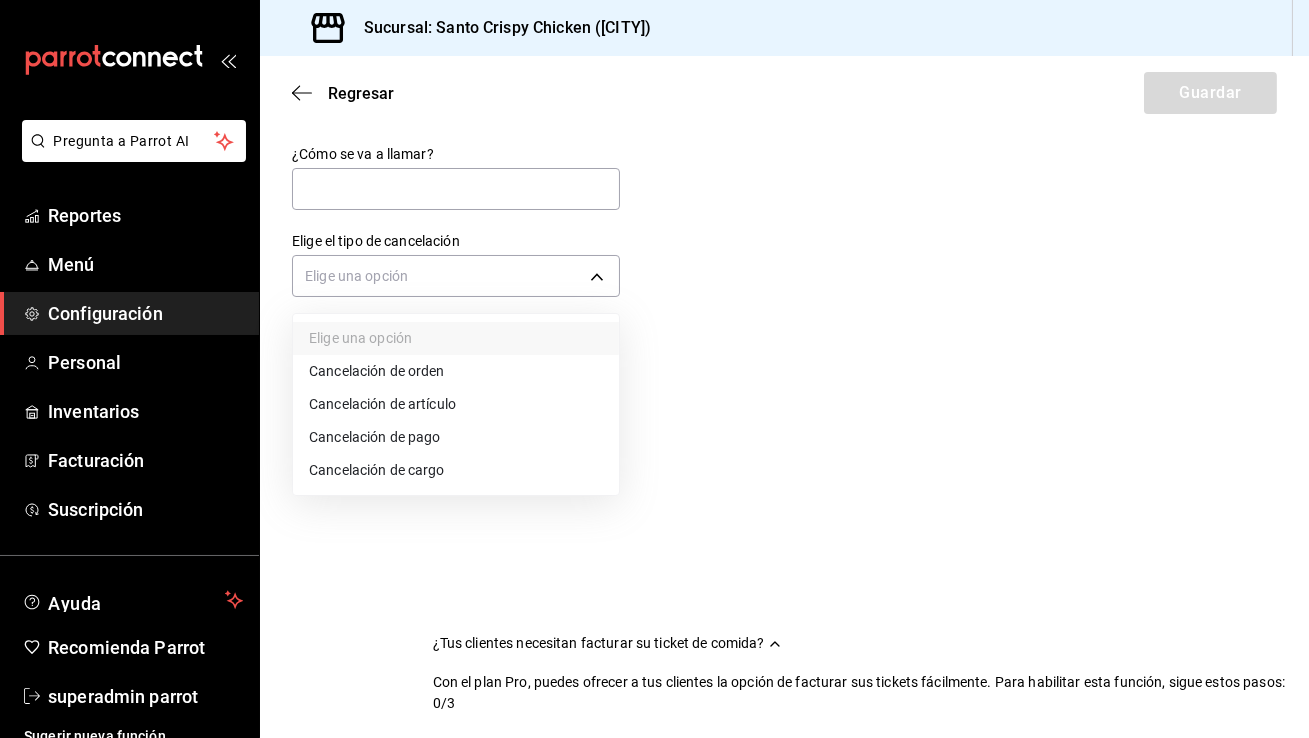 click on "Cancelación de orden" at bounding box center [456, 371] 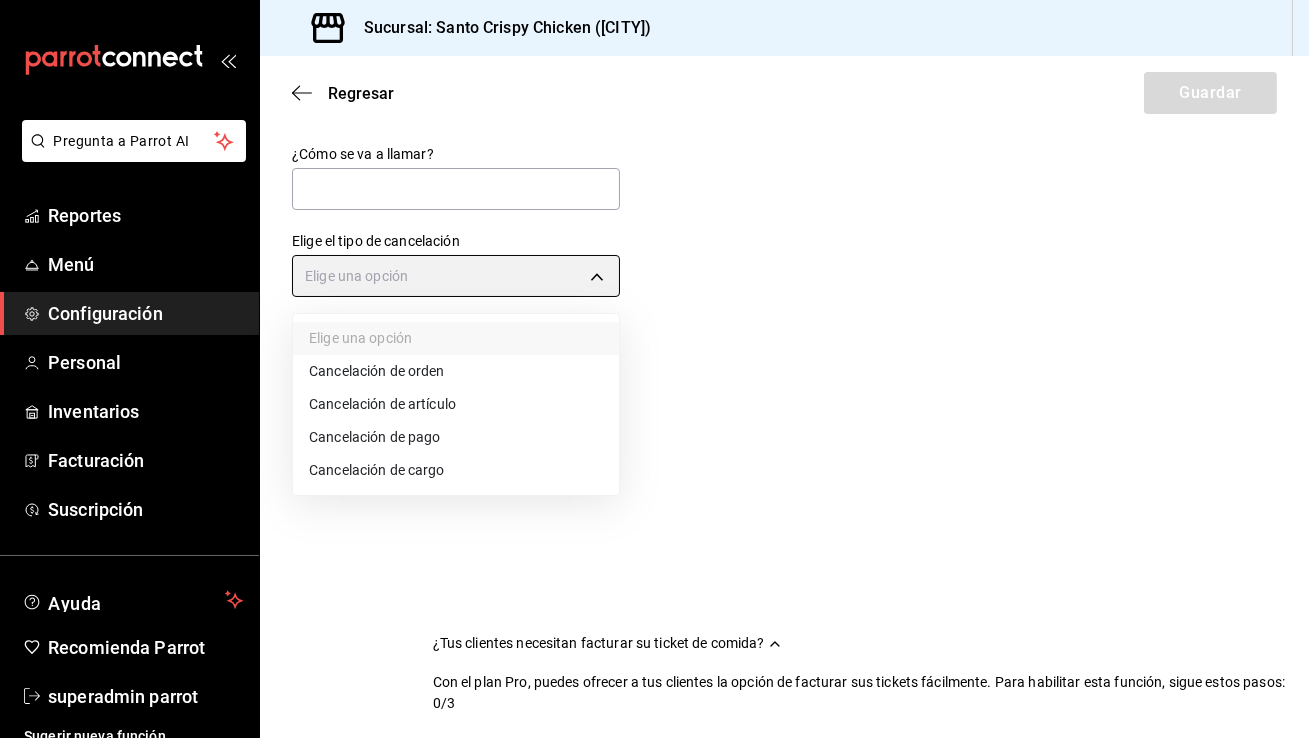 type on "ORDER" 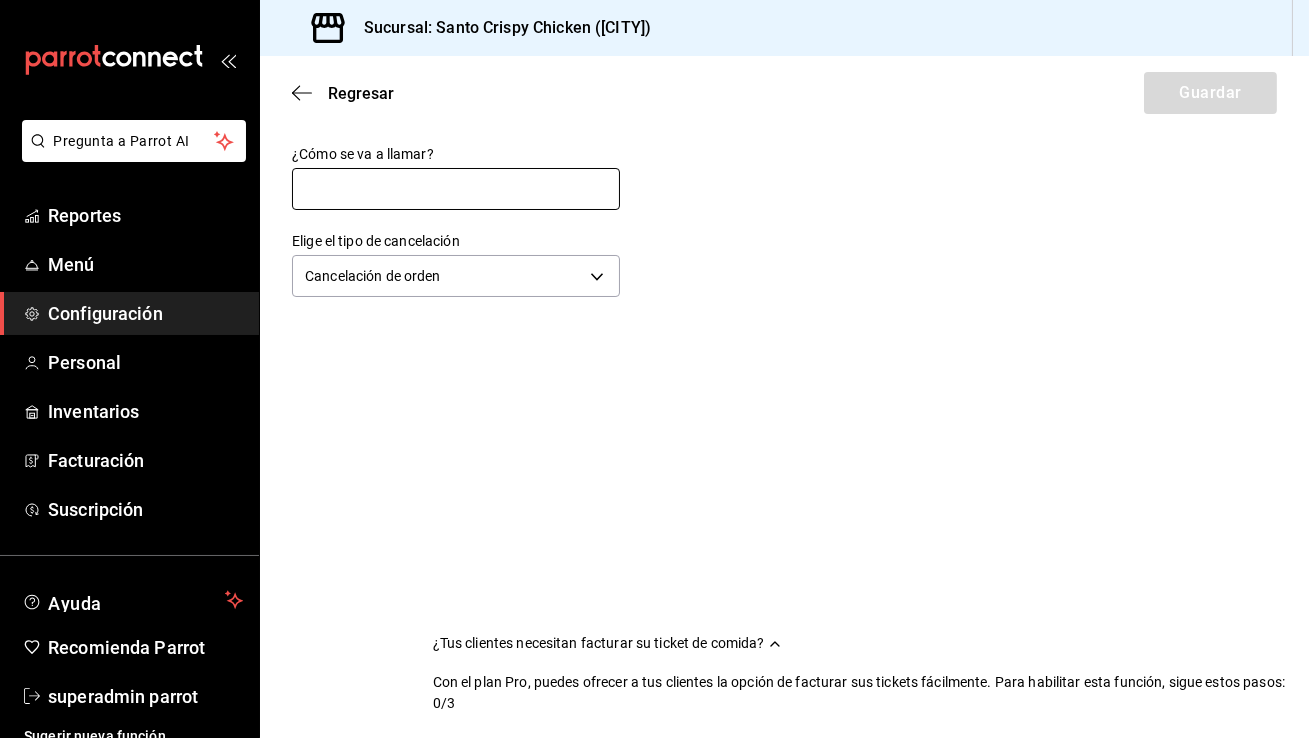 click at bounding box center [456, 189] 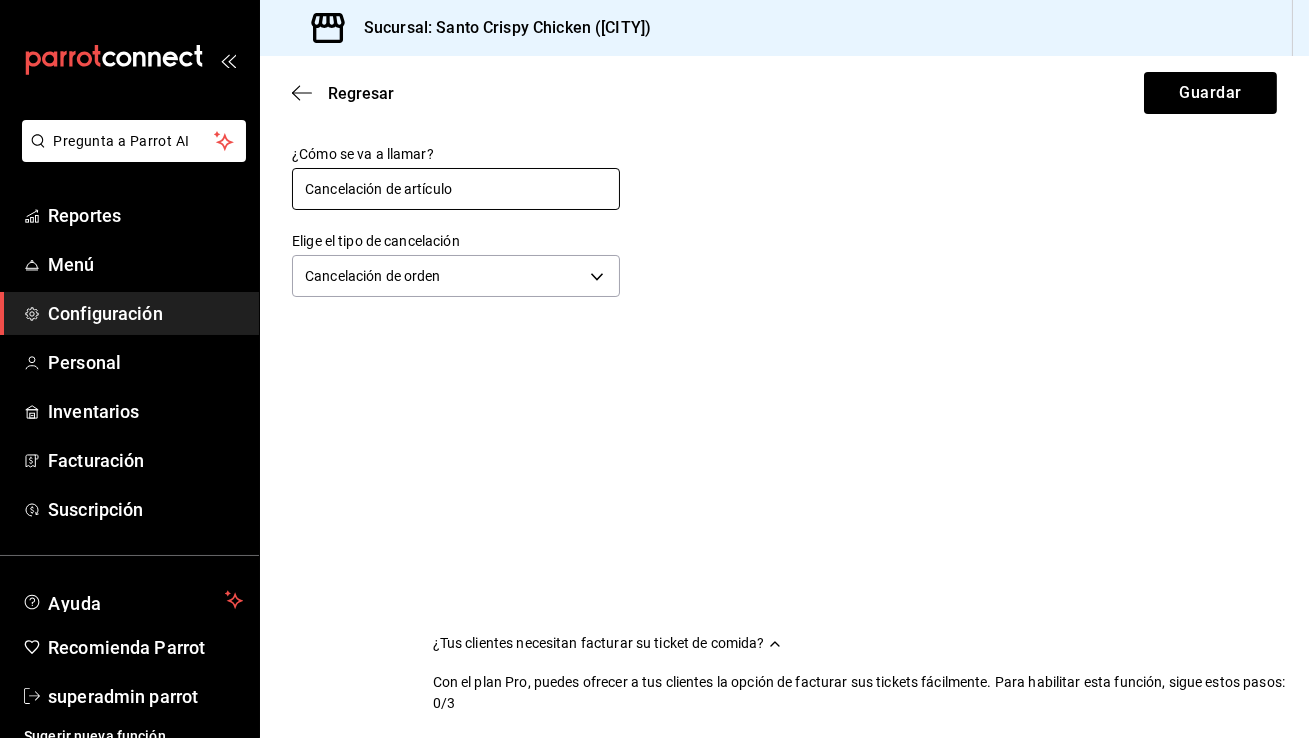 click on "Cancelación de artículo" at bounding box center (456, 189) 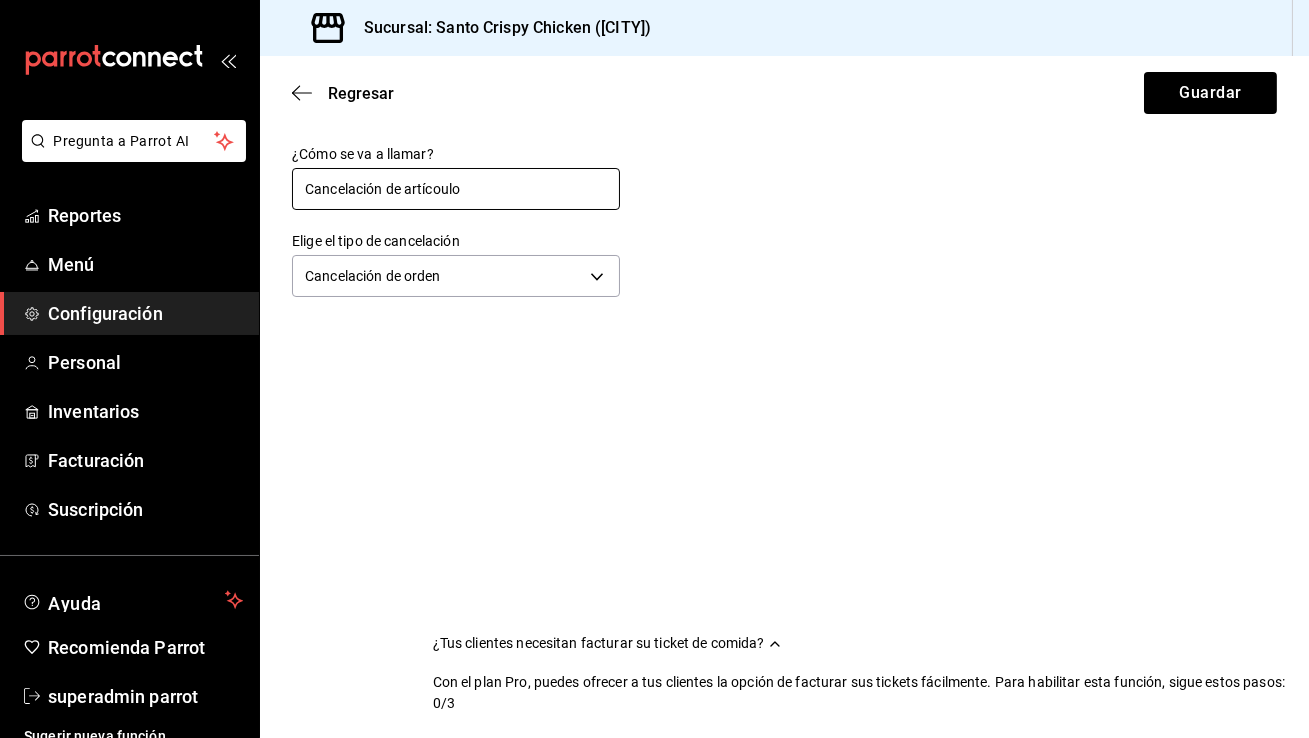 type on "Cancelación de artícorulo" 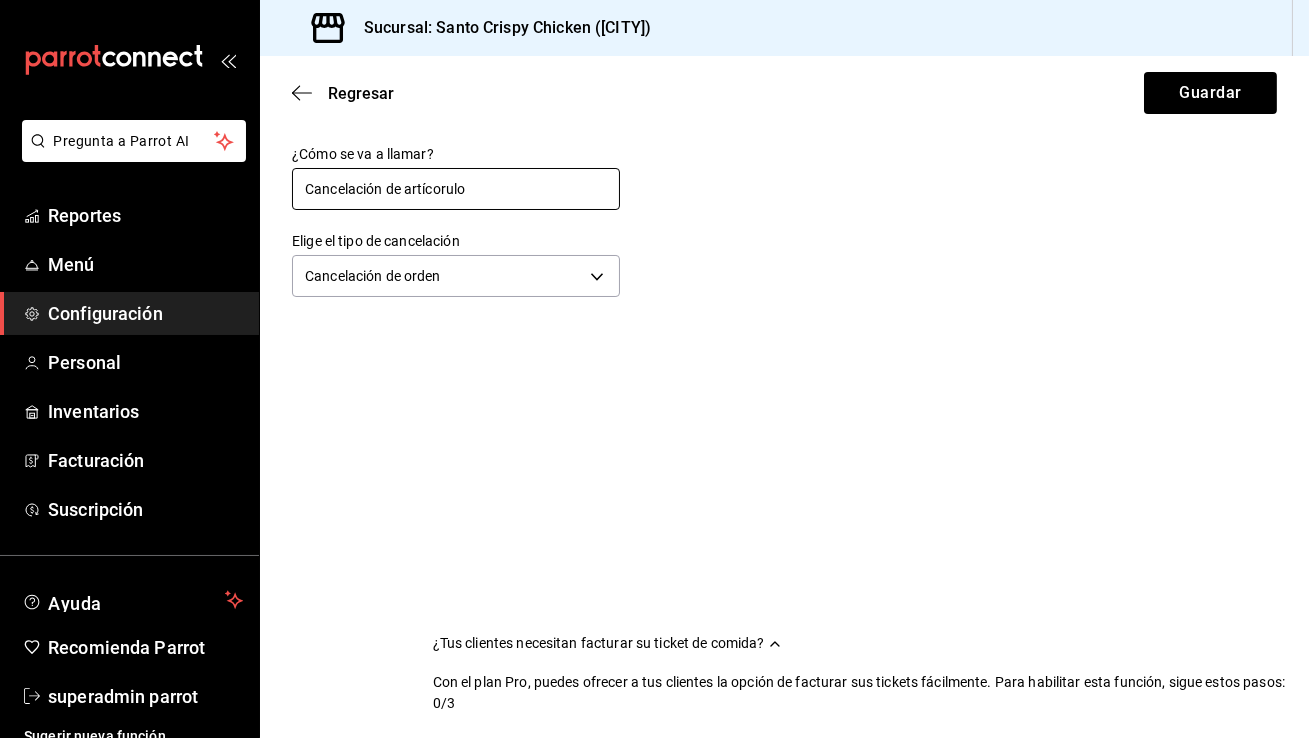 click on "Cancelación de artícorulo" at bounding box center (456, 189) 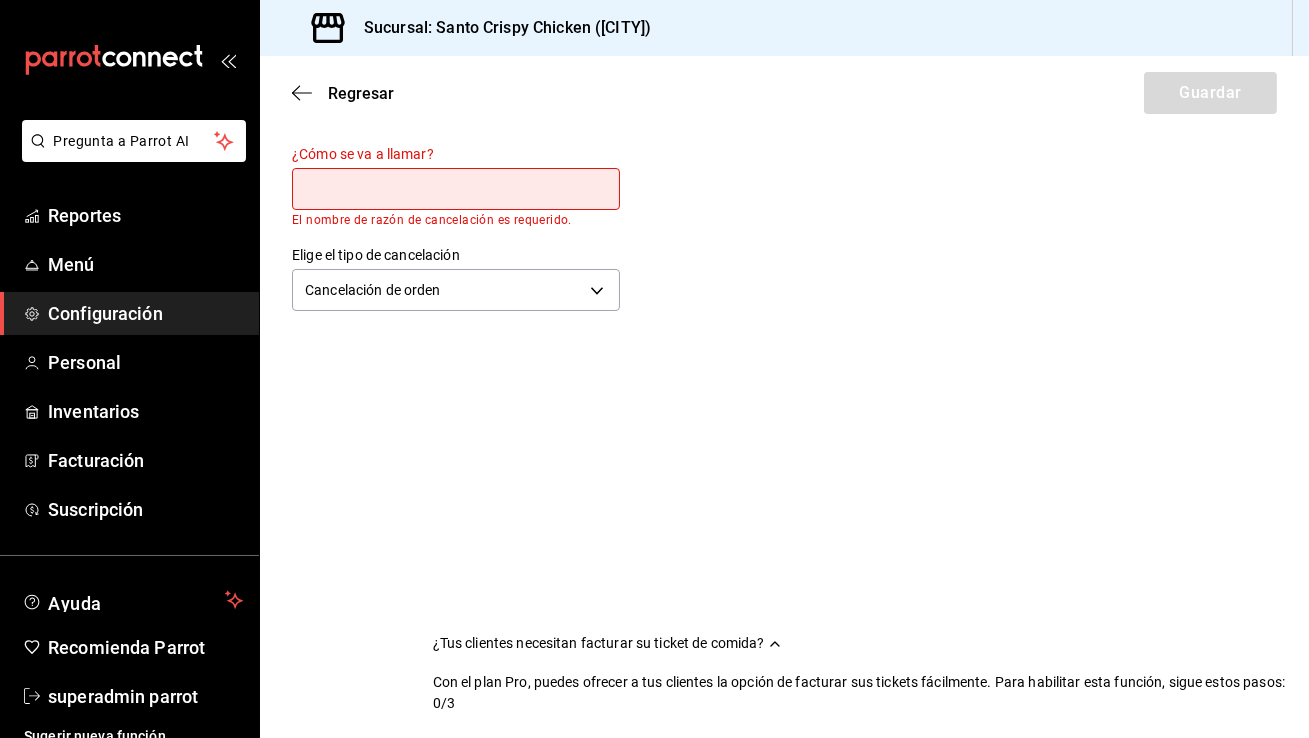 click at bounding box center (456, 189) 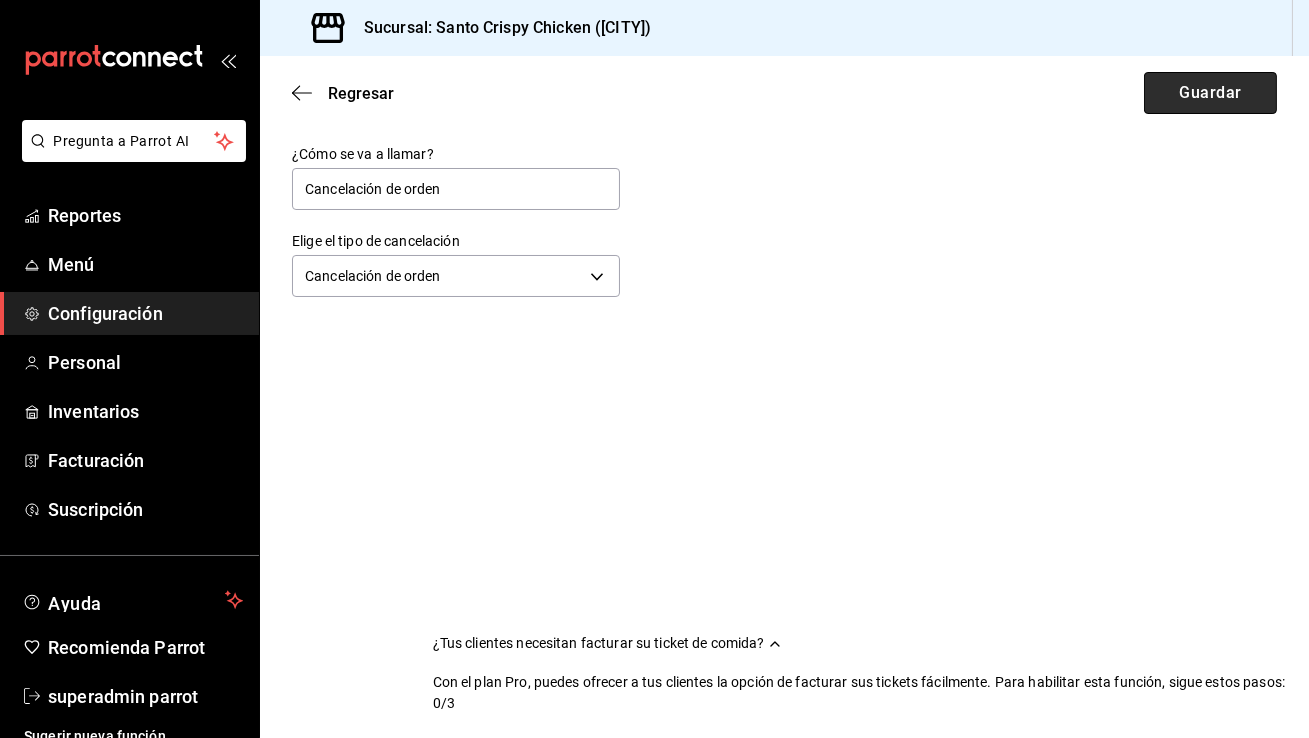 click on "Guardar" at bounding box center [1210, 93] 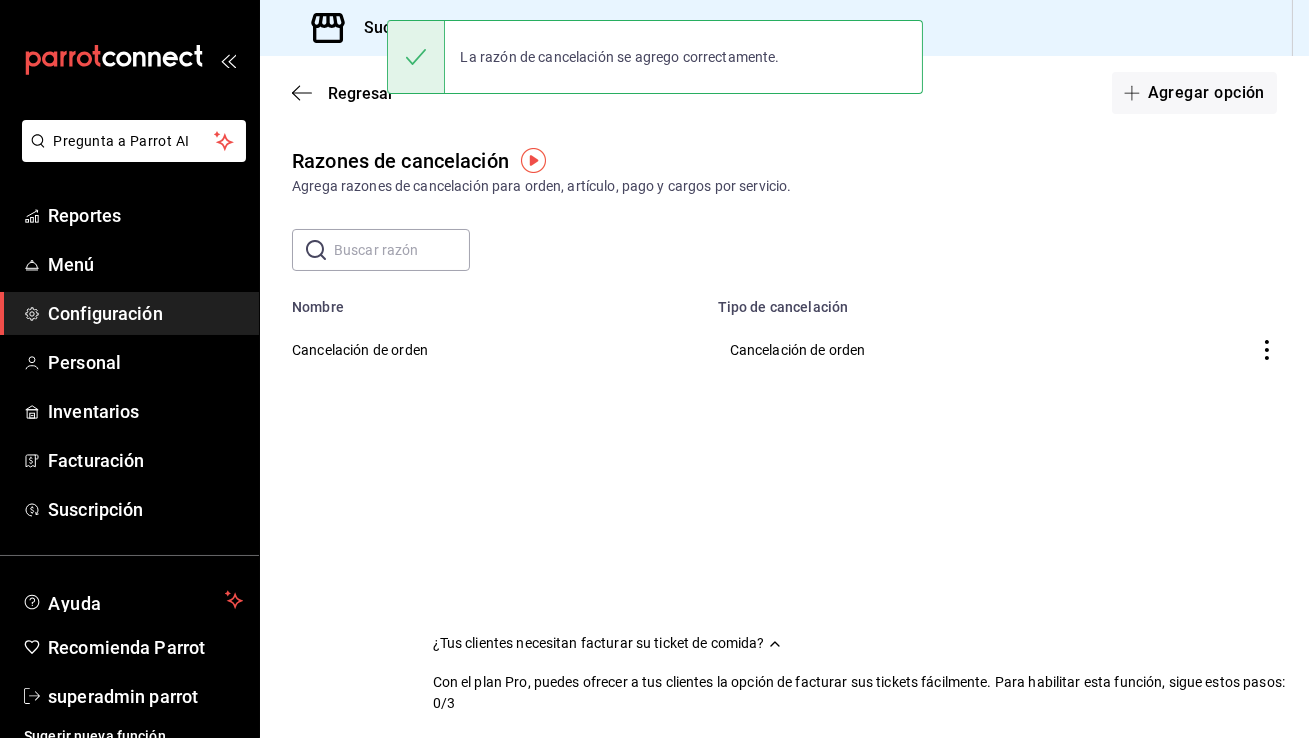 click on "Agregar opción" at bounding box center (1194, 93) 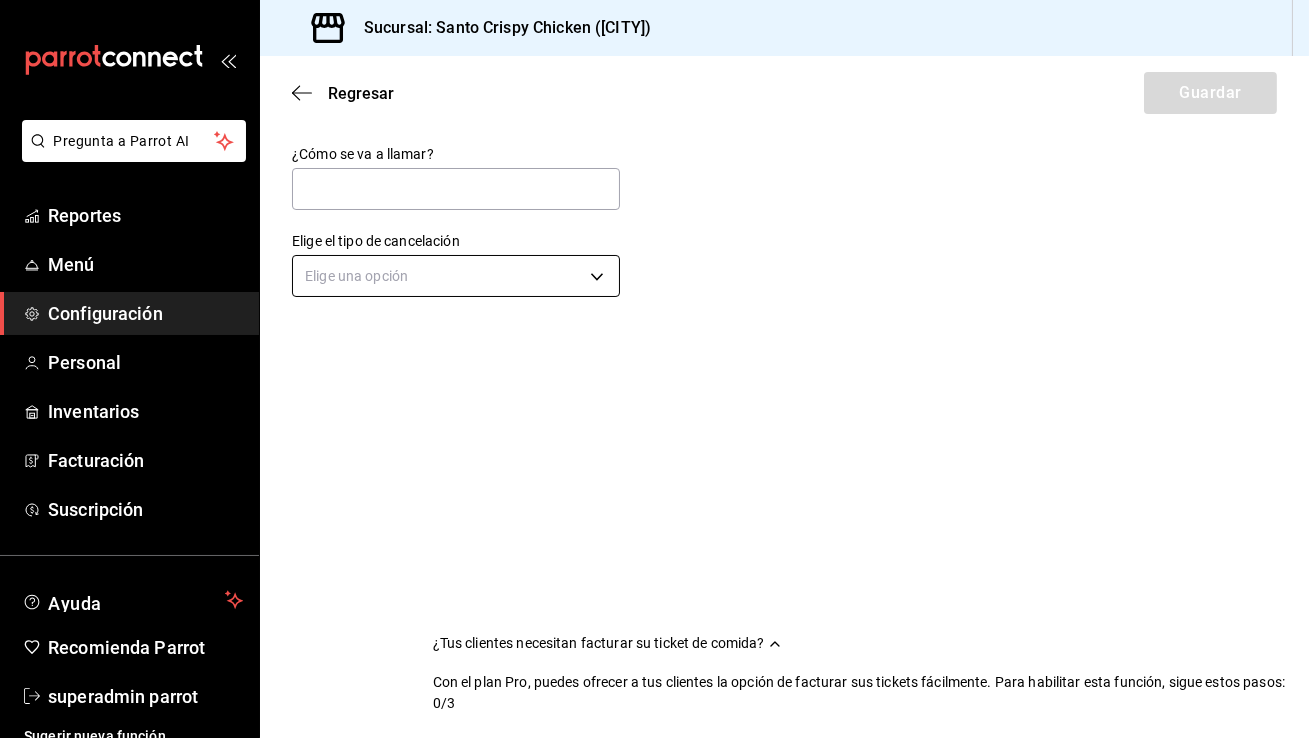 click on "Pregunta a Parrot AI Reportes   Menú   Configuración   Personal   Inventarios   Facturación   Suscripción   Ayuda Recomienda Parrot   superadmin parrot   Sugerir nueva función   Sucursal: Santo Crispy Chicken ([CITY]) Regresar Guardar ¿Cómo se va a llamar? Elige el tipo de cancelación Elige una opción ¿Tus clientes necesitan facturar su ticket de comida? Con el plan Pro, puedes ofrecer a tus clientes la opción de facturar sus tickets fácilmente. Para habilitar esta función, sigue estos pasos: 0/3 Datos de emisión Agrega los datos fiscales esenciales de tu restaurante, como RFC, régimen fiscal y sellos fiscales. Agregar datos Portal de auto facturación Configura tu portal para que los clientes generen sus facturas su ticket. Configura tu portal Activar código QR en recibo Activa el QR en el recibo desde configuración del portal. Ir a Personalizar recibo GANA 1 MES GRATIS EN TU SUSCRIPCIÓN AQUÍ Ver video tutorial Ir a video Pregunta a Parrot AI Reportes   Menú   Configuración   Personal" at bounding box center (654, 369) 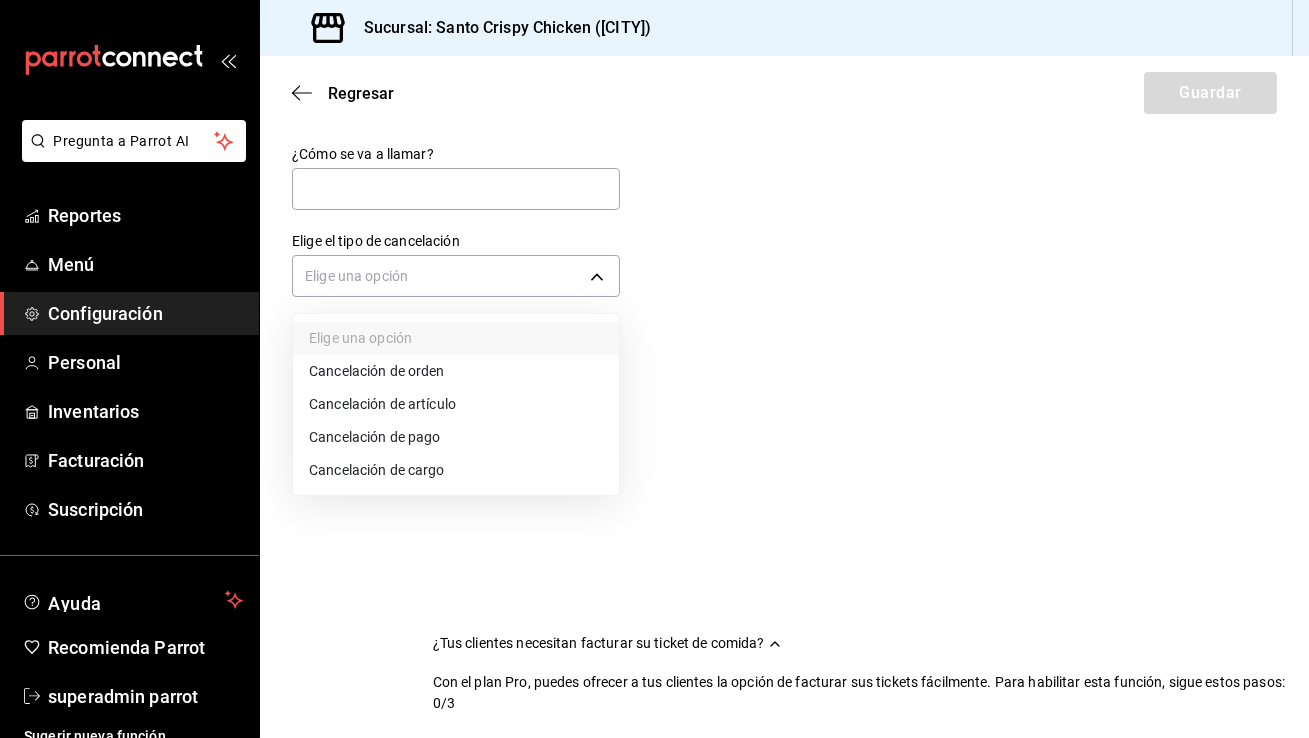 click on "Cancelación de artículo" at bounding box center [456, 404] 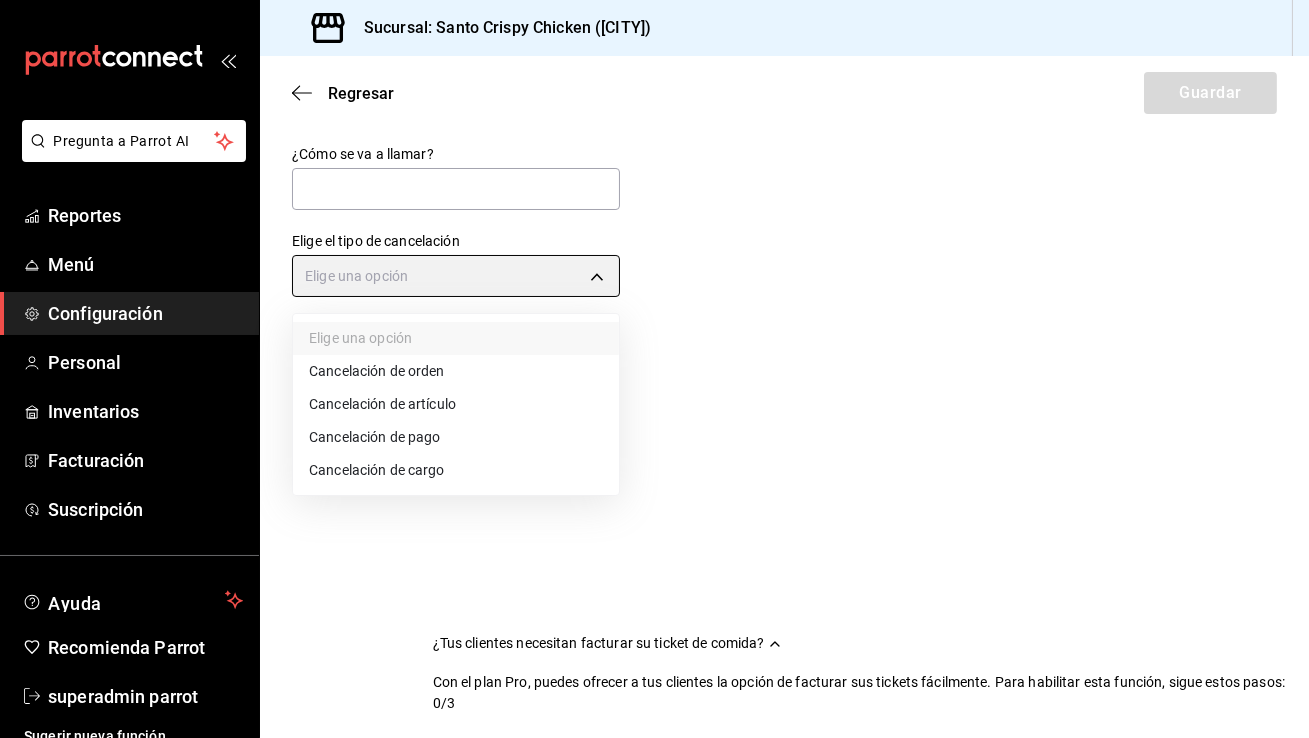 type on "ORDER_ITEM" 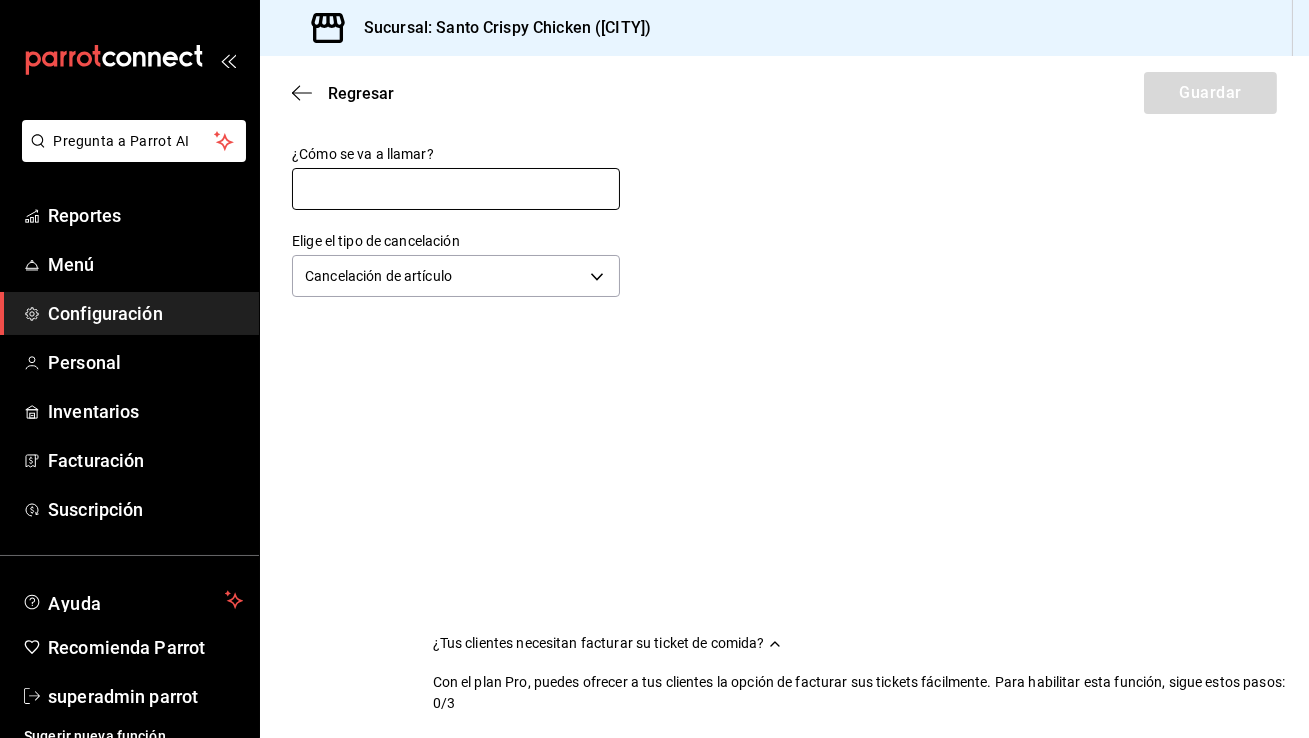 click at bounding box center (456, 189) 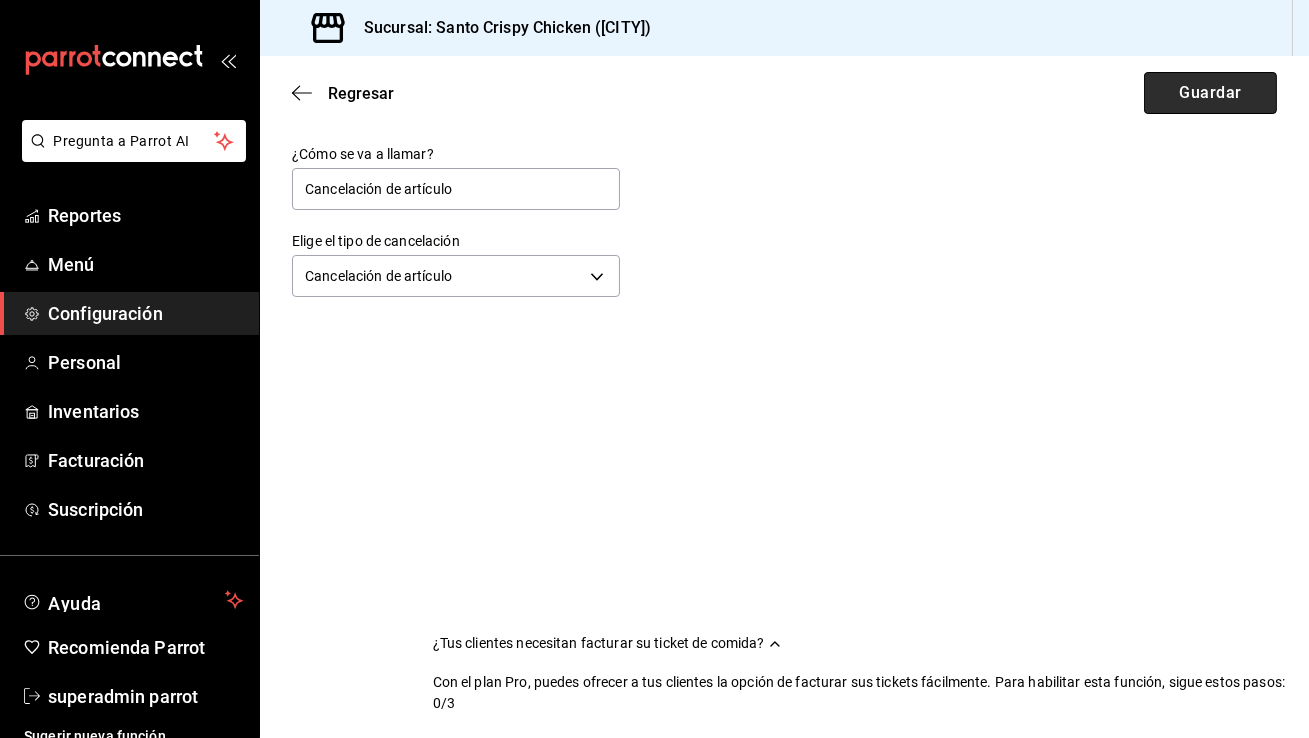 click on "Guardar" at bounding box center (1210, 93) 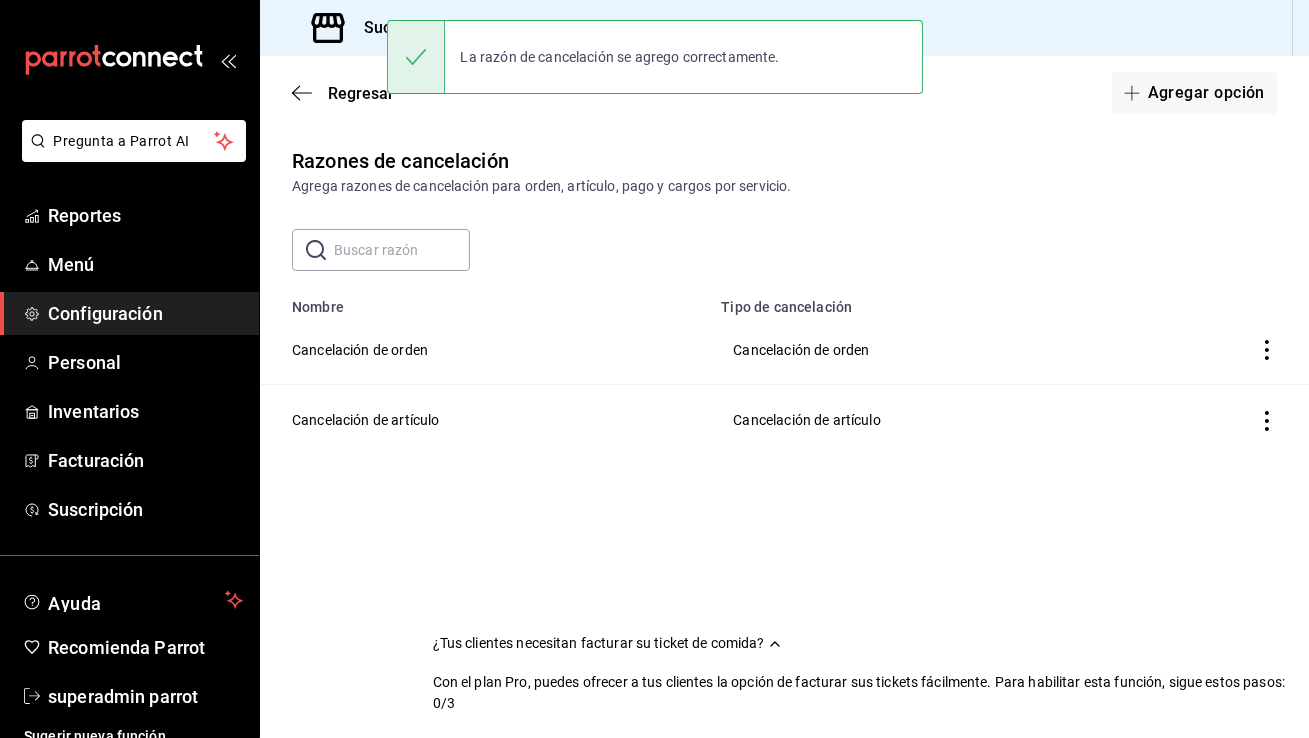 click on "Agregar opción" at bounding box center (1194, 93) 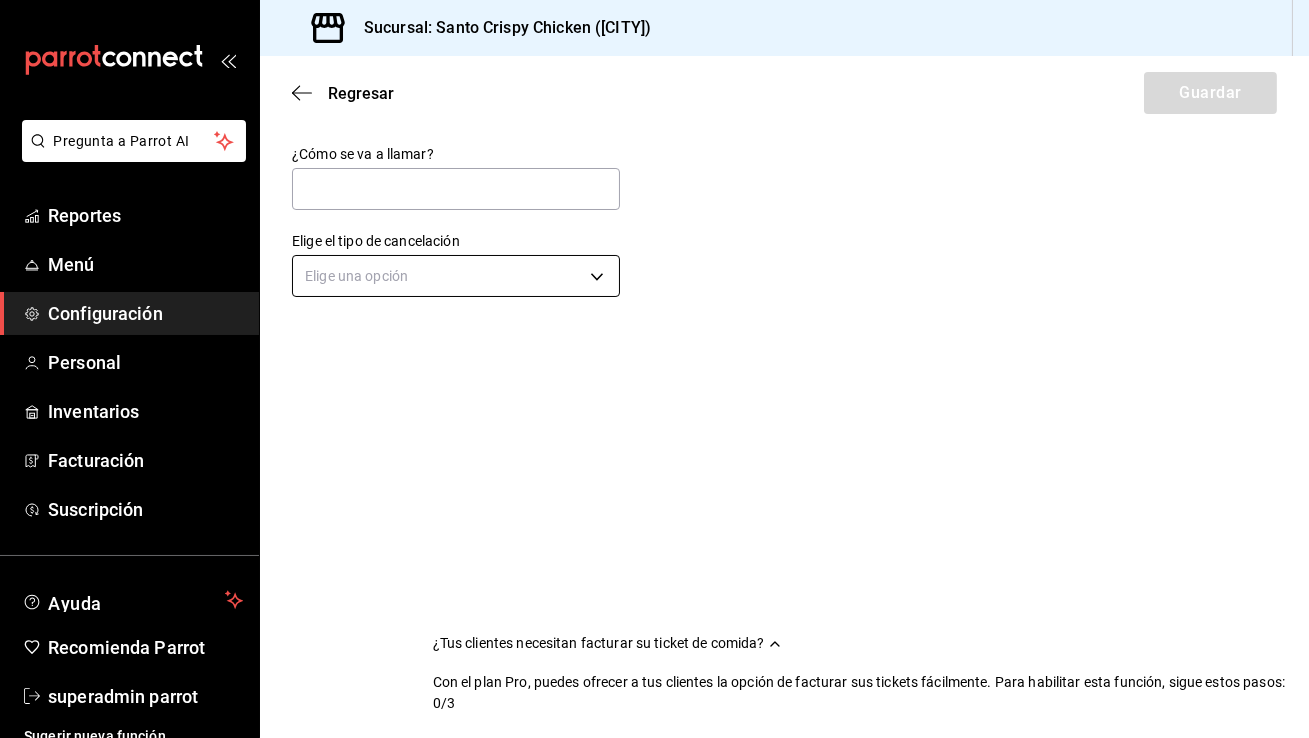 click on "Pregunta a Parrot AI Reportes   Menú   Configuración   Personal   Inventarios   Facturación   Suscripción   Ayuda Recomienda Parrot   superadmin parrot   Sugerir nueva función   Sucursal: Santo Crispy Chicken ([CITY]) Regresar Guardar ¿Cómo se va a llamar? Elige el tipo de cancelación Elige una opción ¿Tus clientes necesitan facturar su ticket de comida? Con el plan Pro, puedes ofrecer a tus clientes la opción de facturar sus tickets fácilmente. Para habilitar esta función, sigue estos pasos: 0/3 Datos de emisión Agrega los datos fiscales esenciales de tu restaurante, como RFC, régimen fiscal y sellos fiscales. Agregar datos Portal de auto facturación Configura tu portal para que los clientes generen sus facturas su ticket. Configura tu portal Activar código QR en recibo Activa el QR en el recibo desde configuración del portal. Ir a Personalizar recibo GANA 1 MES GRATIS EN TU SUSCRIPCIÓN AQUÍ Ver video tutorial Ir a video Pregunta a Parrot AI Reportes   Menú   Configuración   Personal" at bounding box center (654, 369) 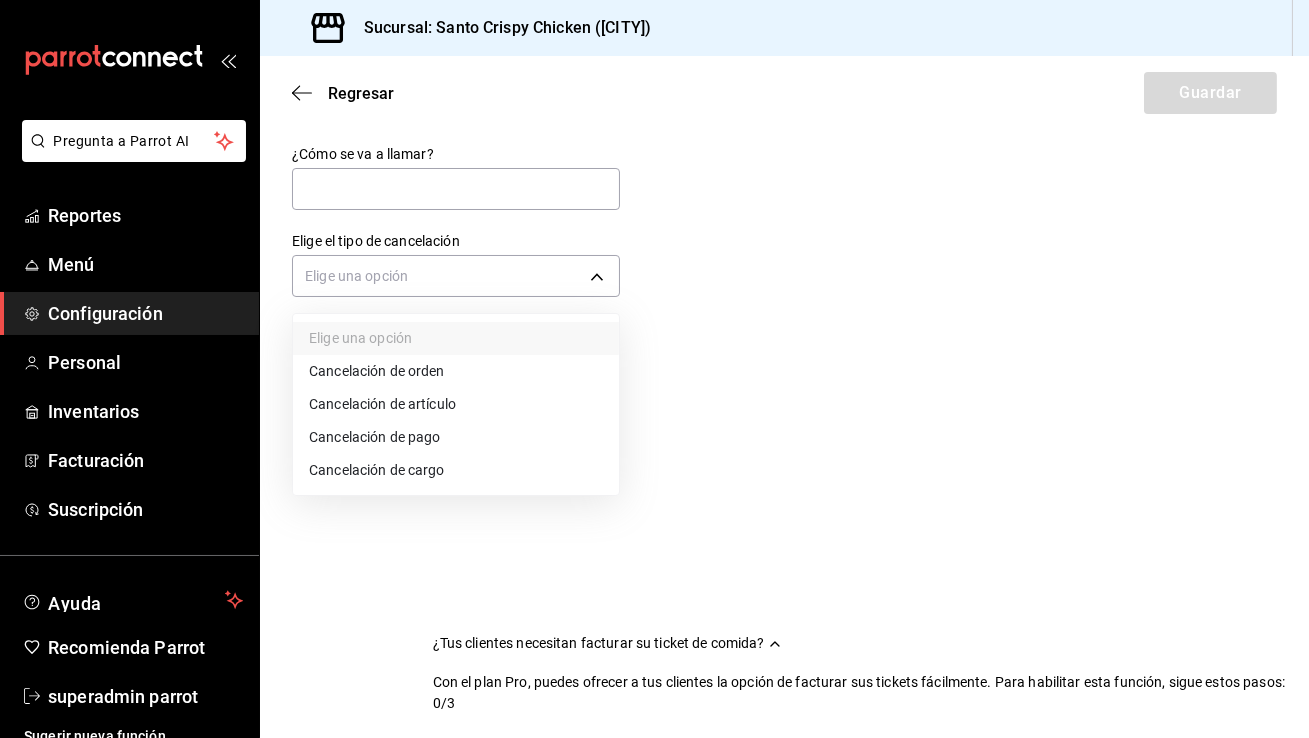 click on "Cancelación de pago" at bounding box center (456, 437) 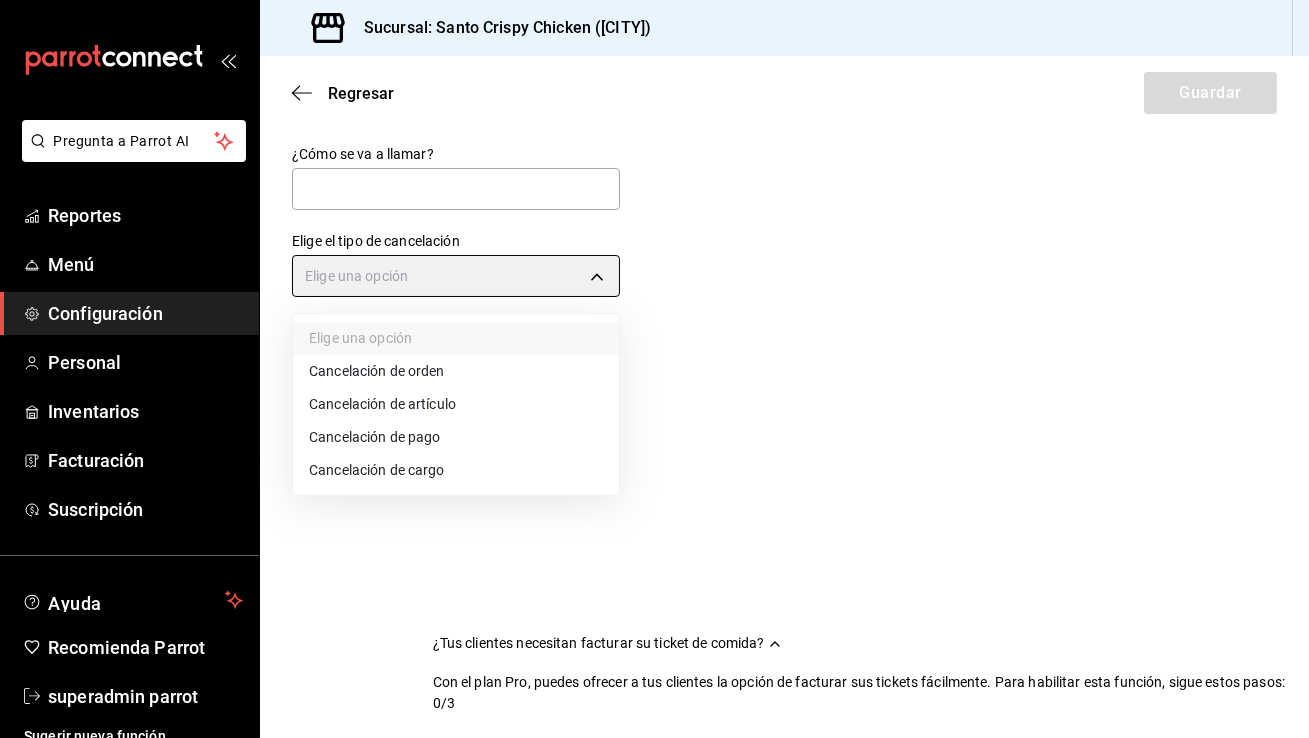 type on "ORDER_PAYMENT" 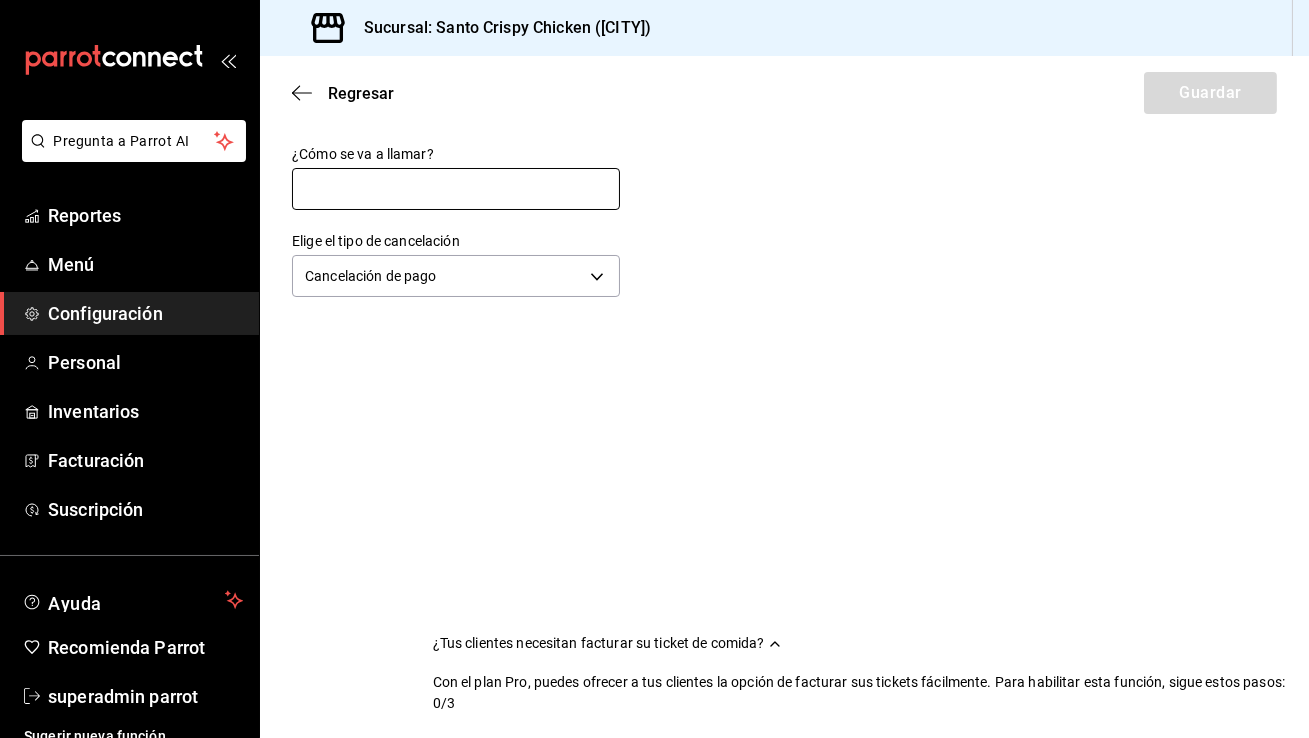 click at bounding box center [456, 189] 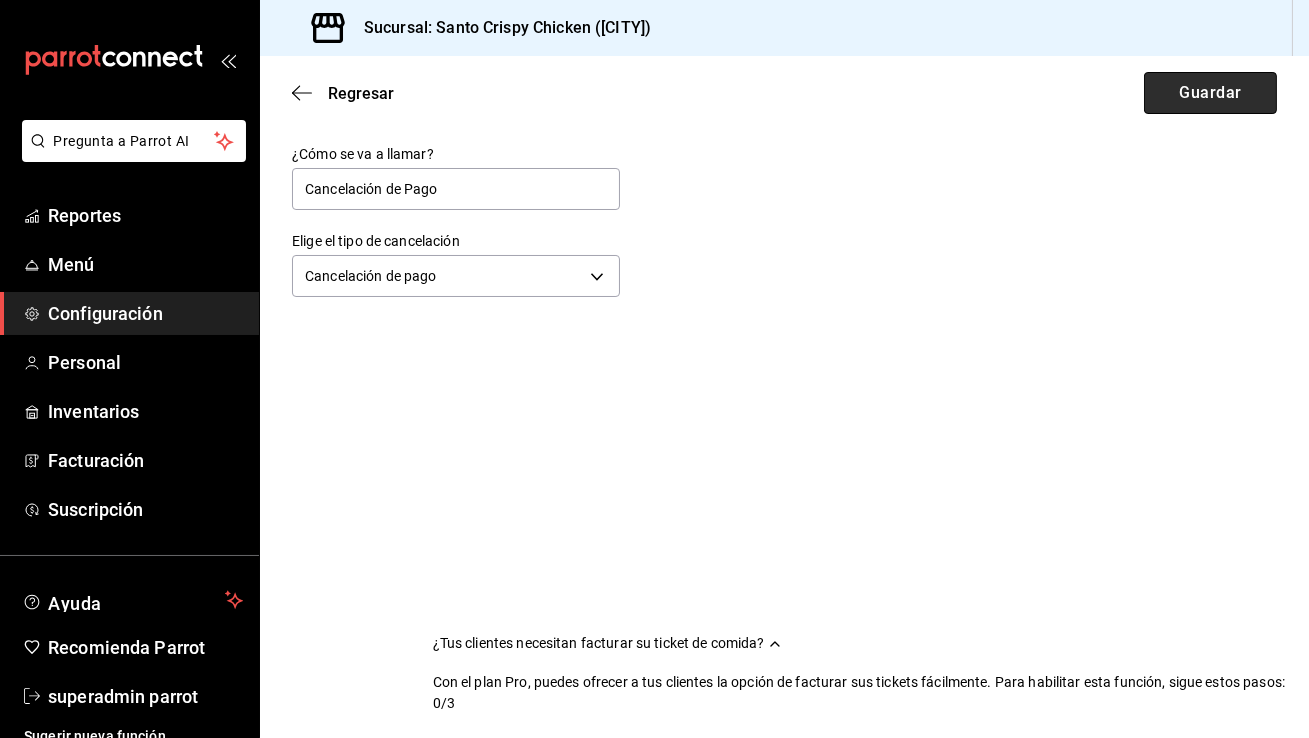 click on "Guardar" at bounding box center [1210, 93] 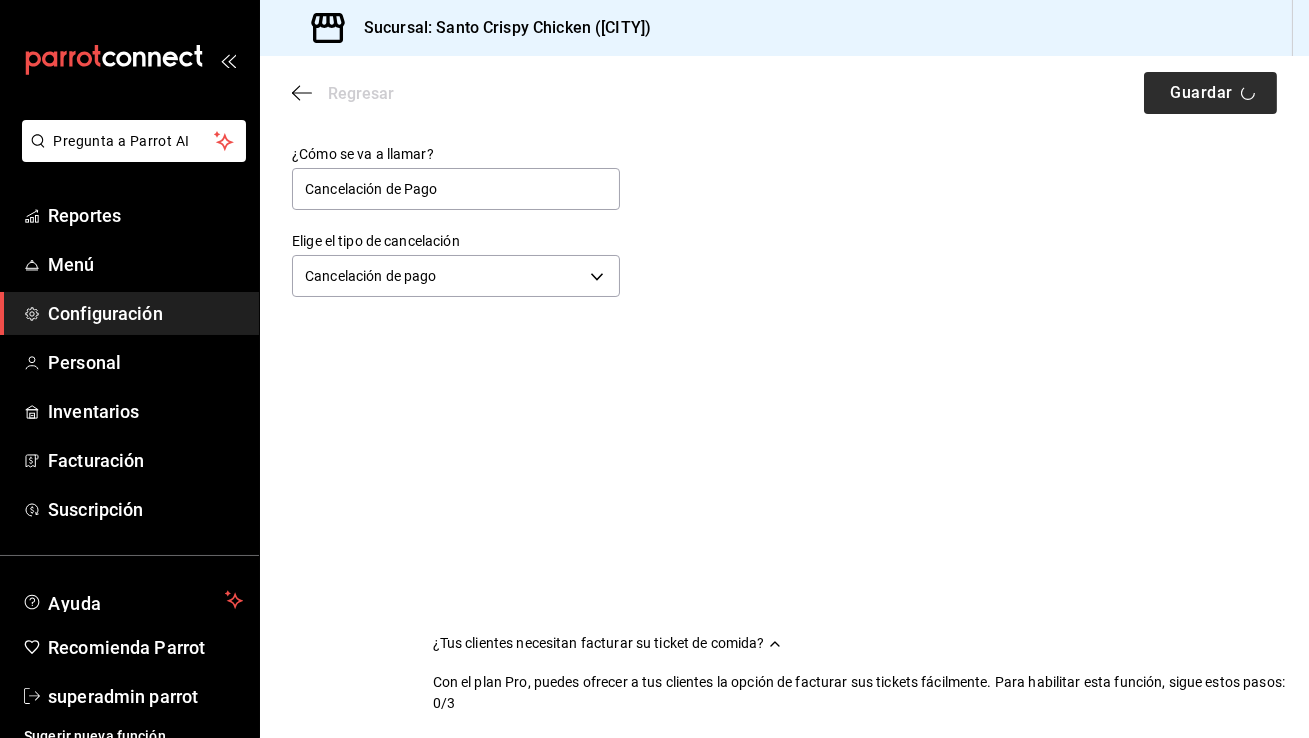 click on "Regresar Guardar" at bounding box center [784, 93] 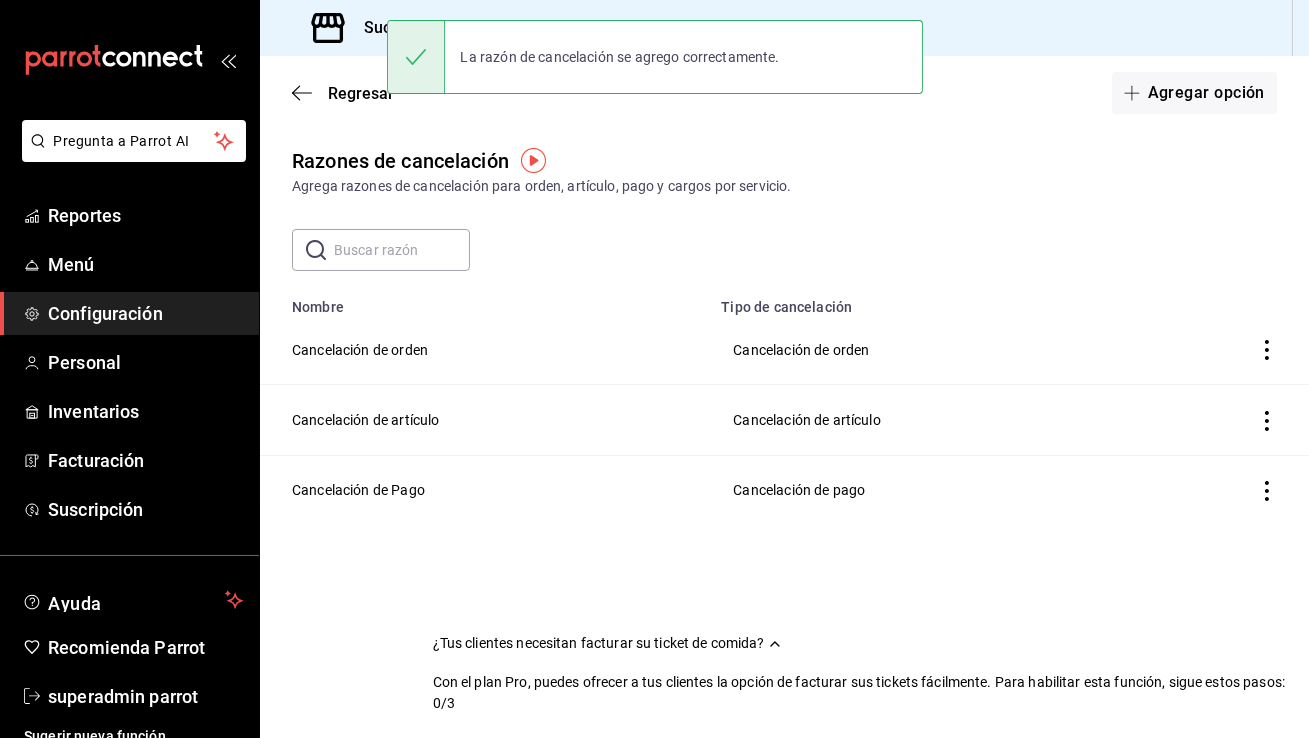 click on "Agregar opción" at bounding box center [1194, 93] 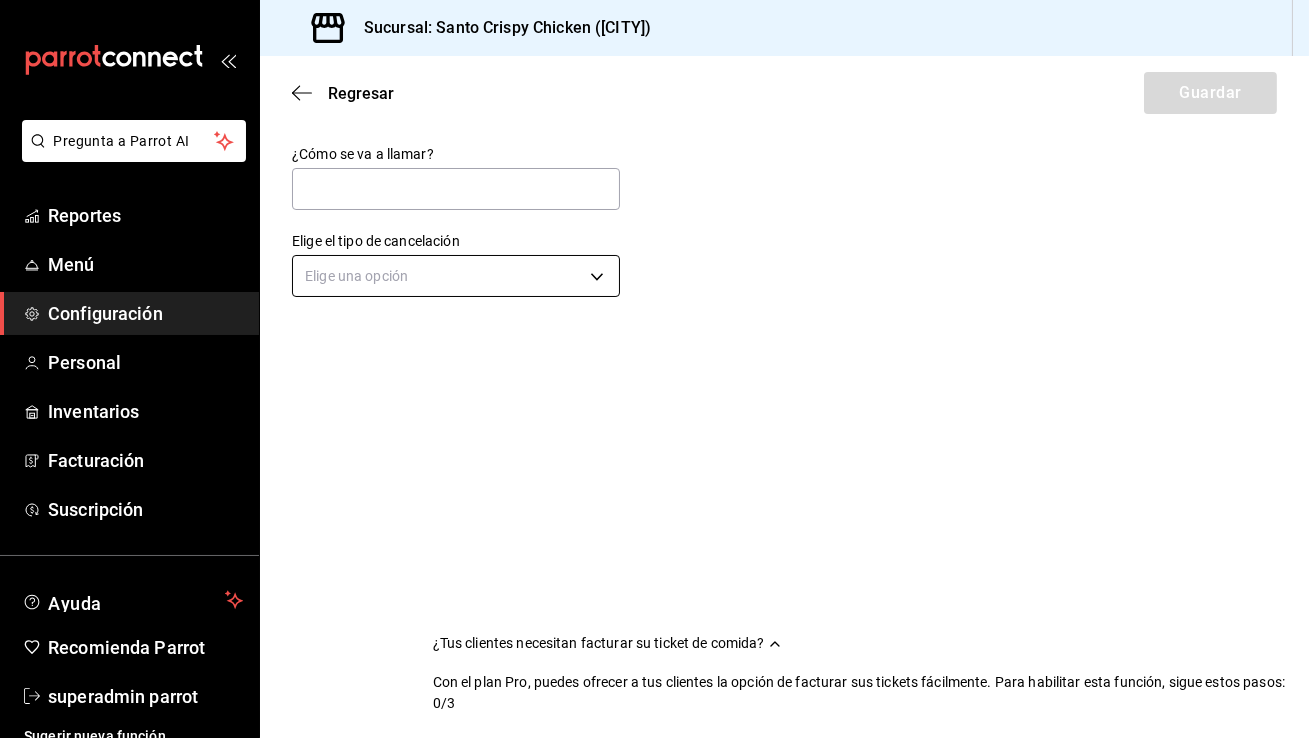 click on "Pregunta a Parrot AI Reportes   Menú   Configuración   Personal   Inventarios   Facturación   Suscripción   Ayuda Recomienda Parrot   superadmin parrot   Sugerir nueva función   Sucursal: Santo Crispy Chicken ([CITY]) Regresar Guardar ¿Cómo se va a llamar? Elige el tipo de cancelación Elige una opción ¿Tus clientes necesitan facturar su ticket de comida? Con el plan Pro, puedes ofrecer a tus clientes la opción de facturar sus tickets fácilmente. Para habilitar esta función, sigue estos pasos: 0/3 Datos de emisión Agrega los datos fiscales esenciales de tu restaurante, como RFC, régimen fiscal y sellos fiscales. Agregar datos Portal de auto facturación Configura tu portal para que los clientes generen sus facturas su ticket. Configura tu portal Activar código QR en recibo Activa el QR en el recibo desde configuración del portal. Ir a Personalizar recibo GANA 1 MES GRATIS EN TU SUSCRIPCIÓN AQUÍ Ver video tutorial Ir a video Pregunta a Parrot AI Reportes   Menú   Configuración   Personal" at bounding box center (654, 369) 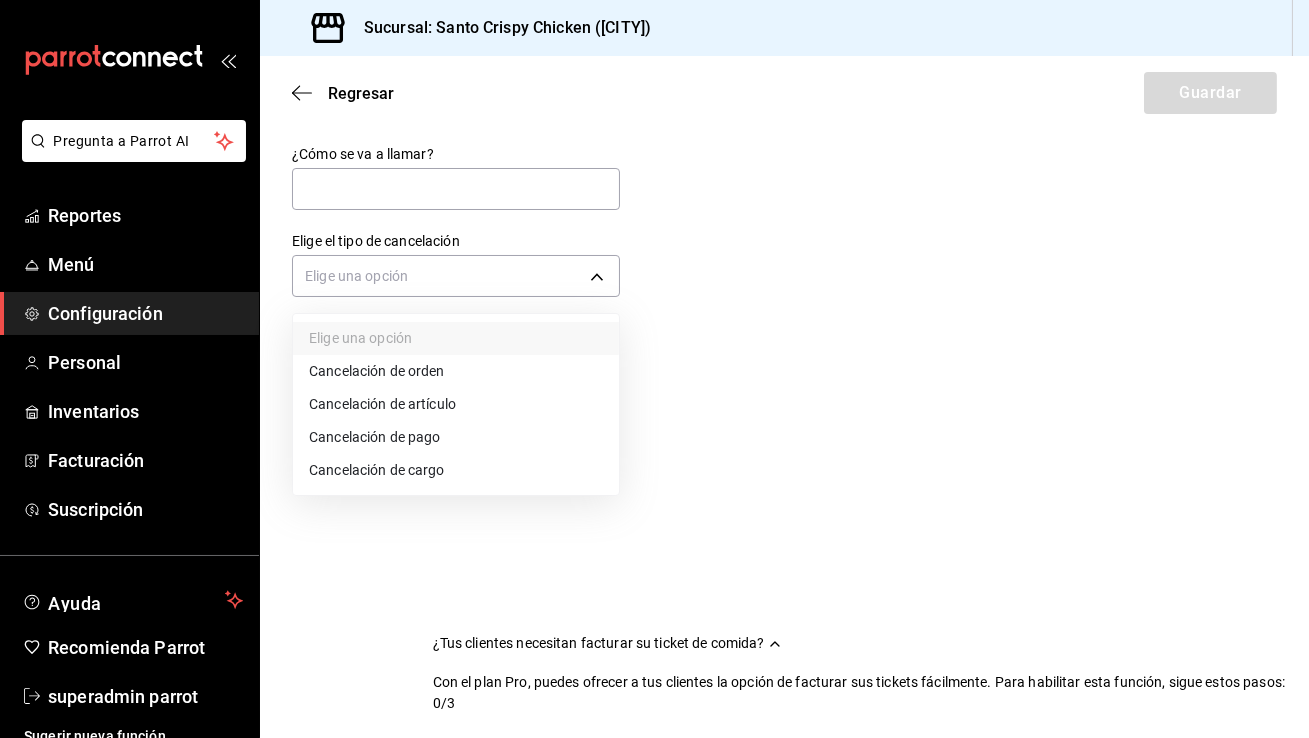 click on "Cancelación de cargo" at bounding box center (456, 470) 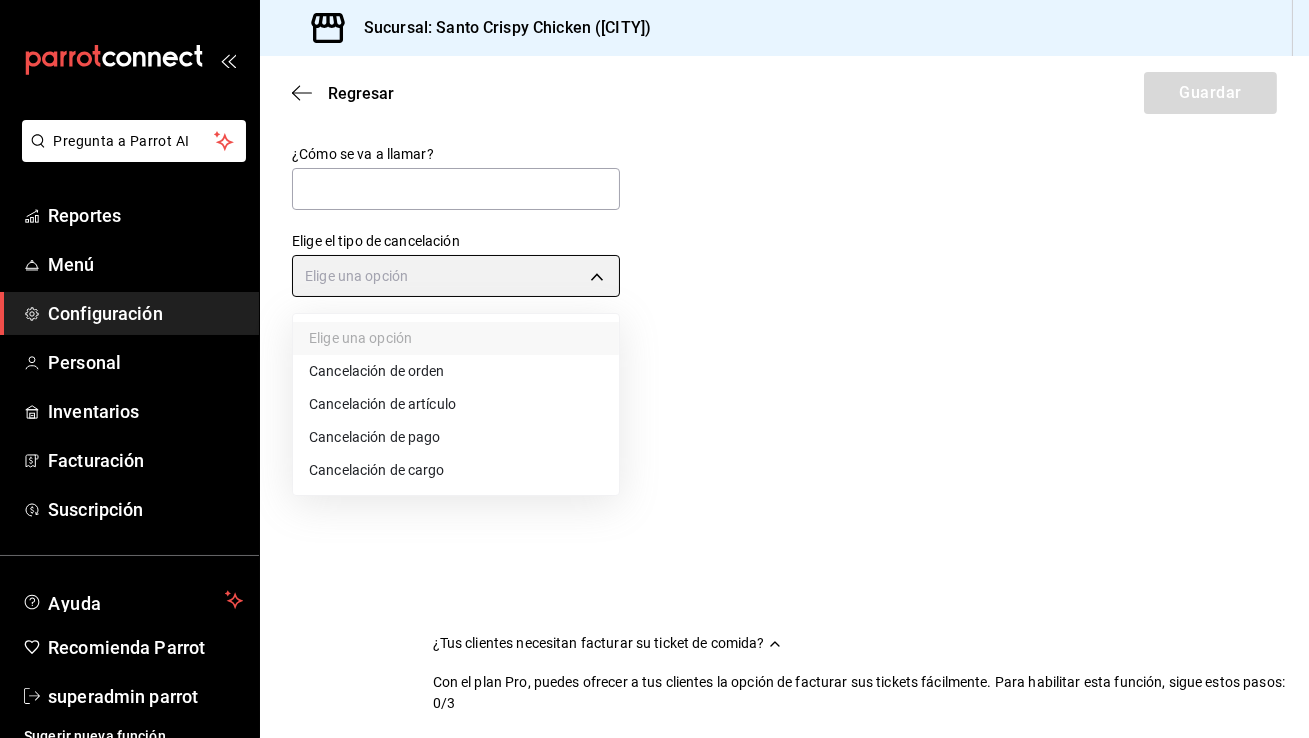 type on "SERVICE_CHARGE" 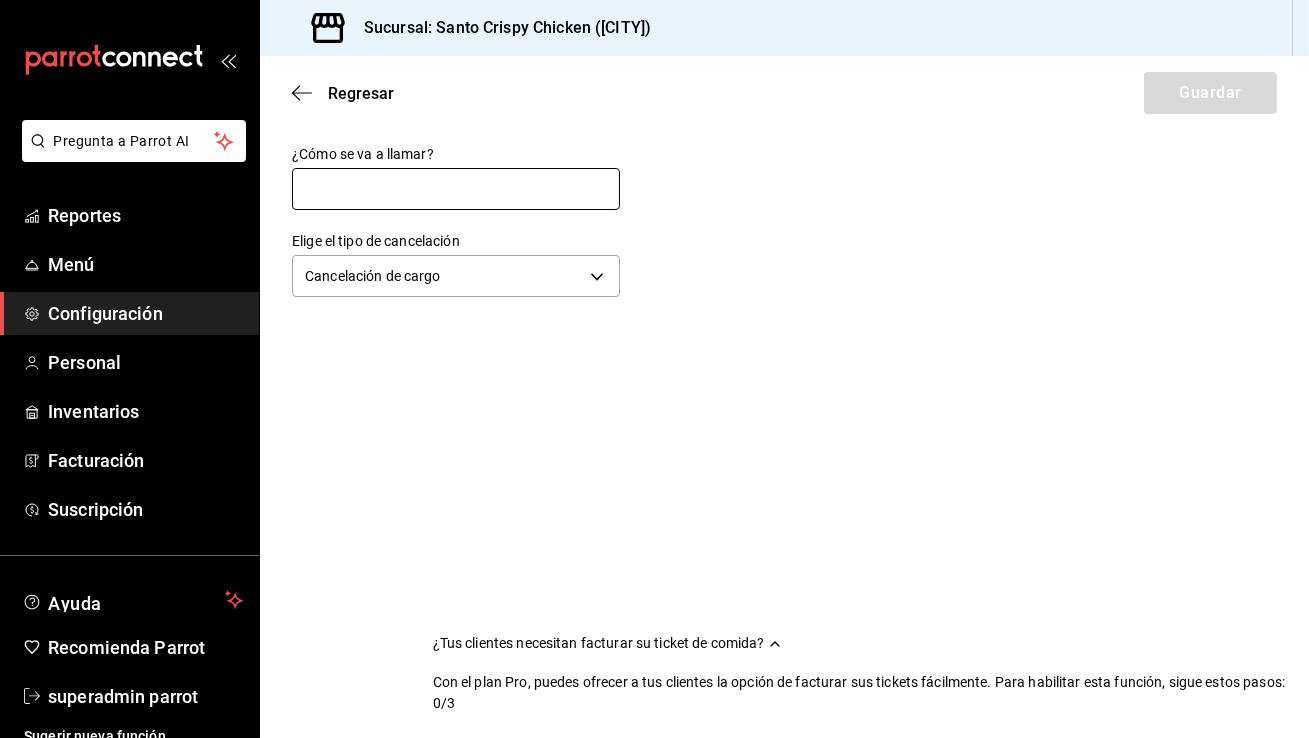 click at bounding box center [456, 189] 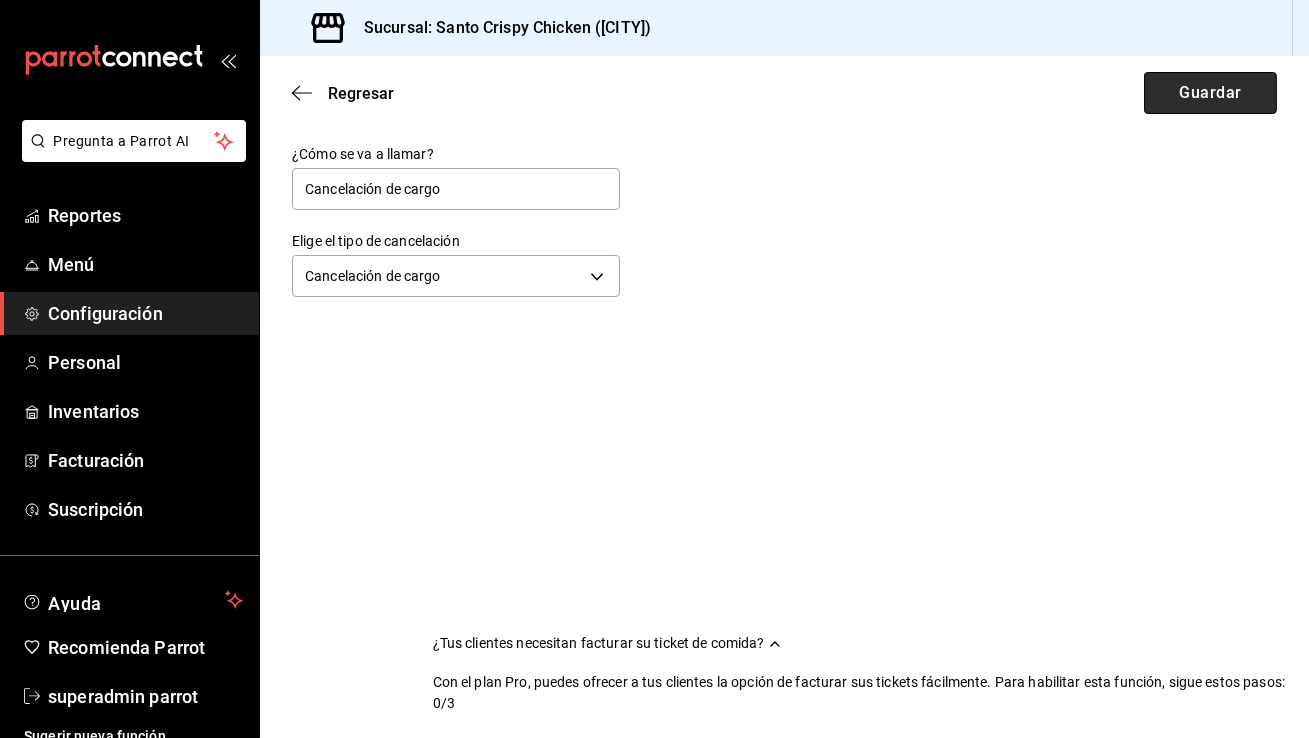 click on "Guardar" at bounding box center (1210, 93) 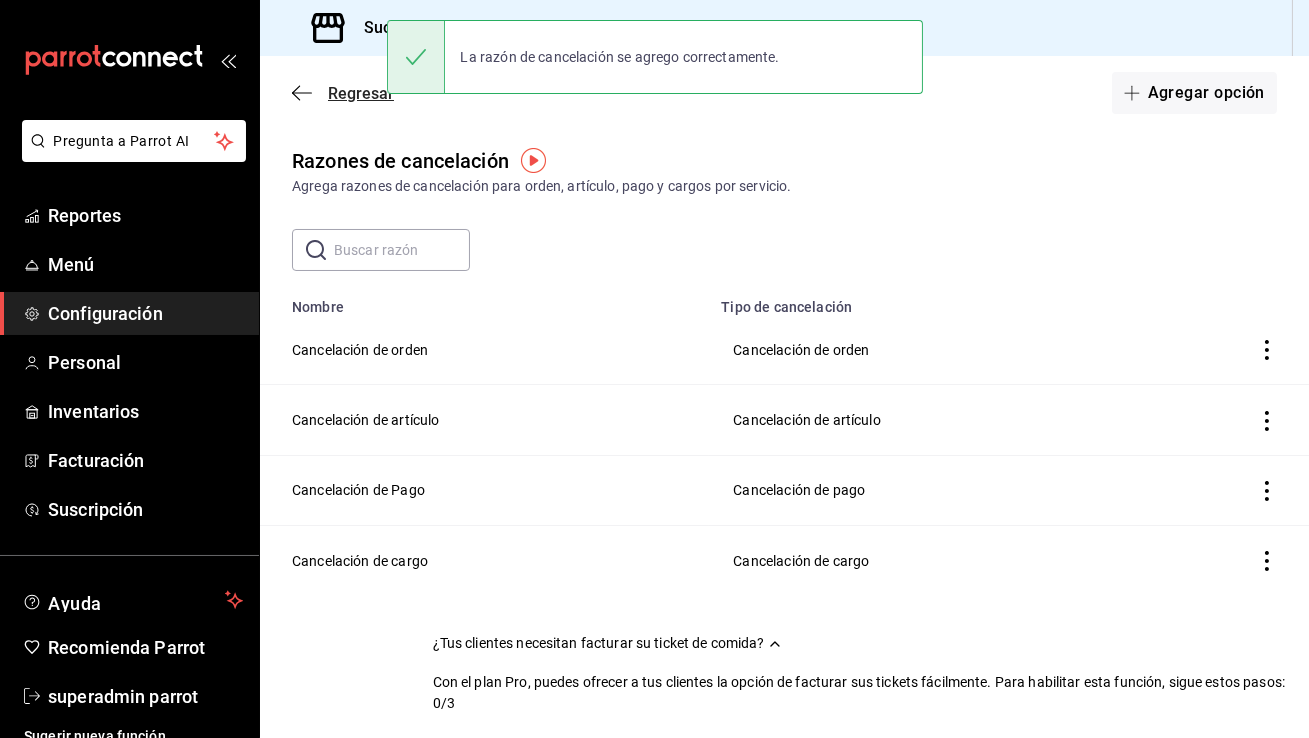 click 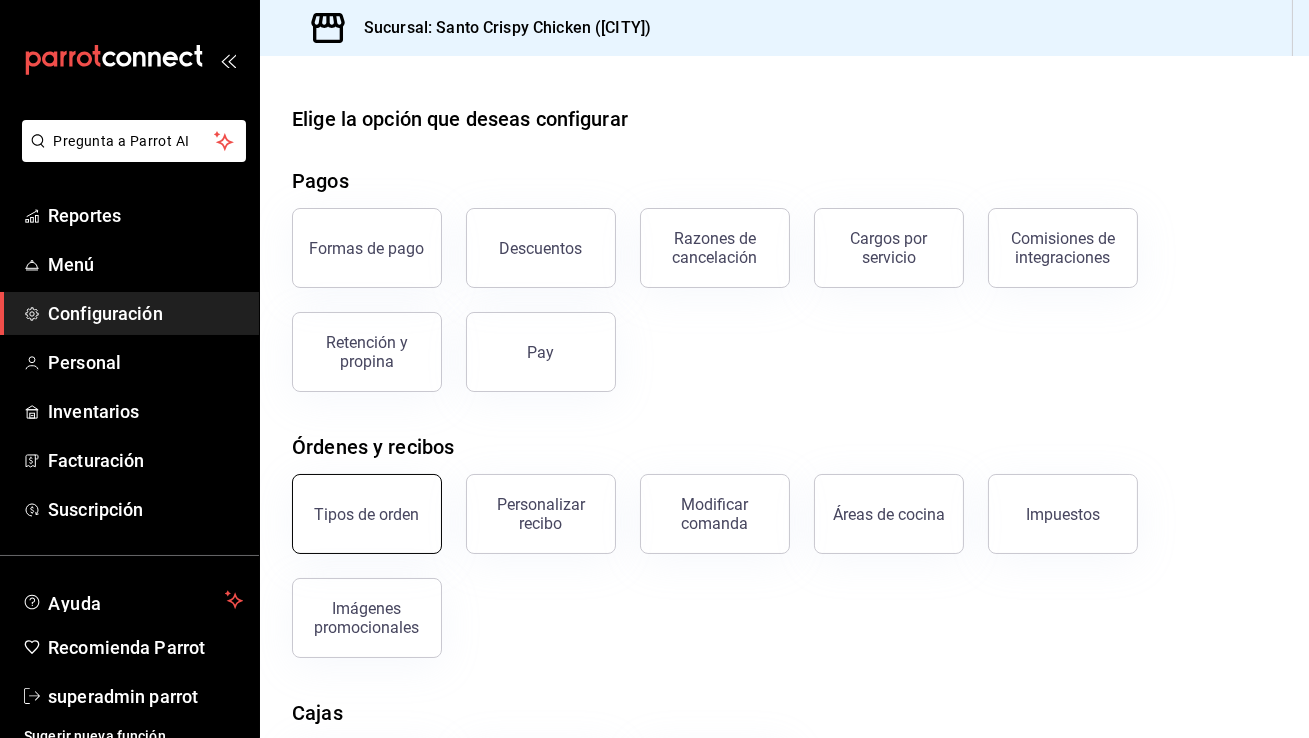 click on "Tipos de orden" at bounding box center [367, 514] 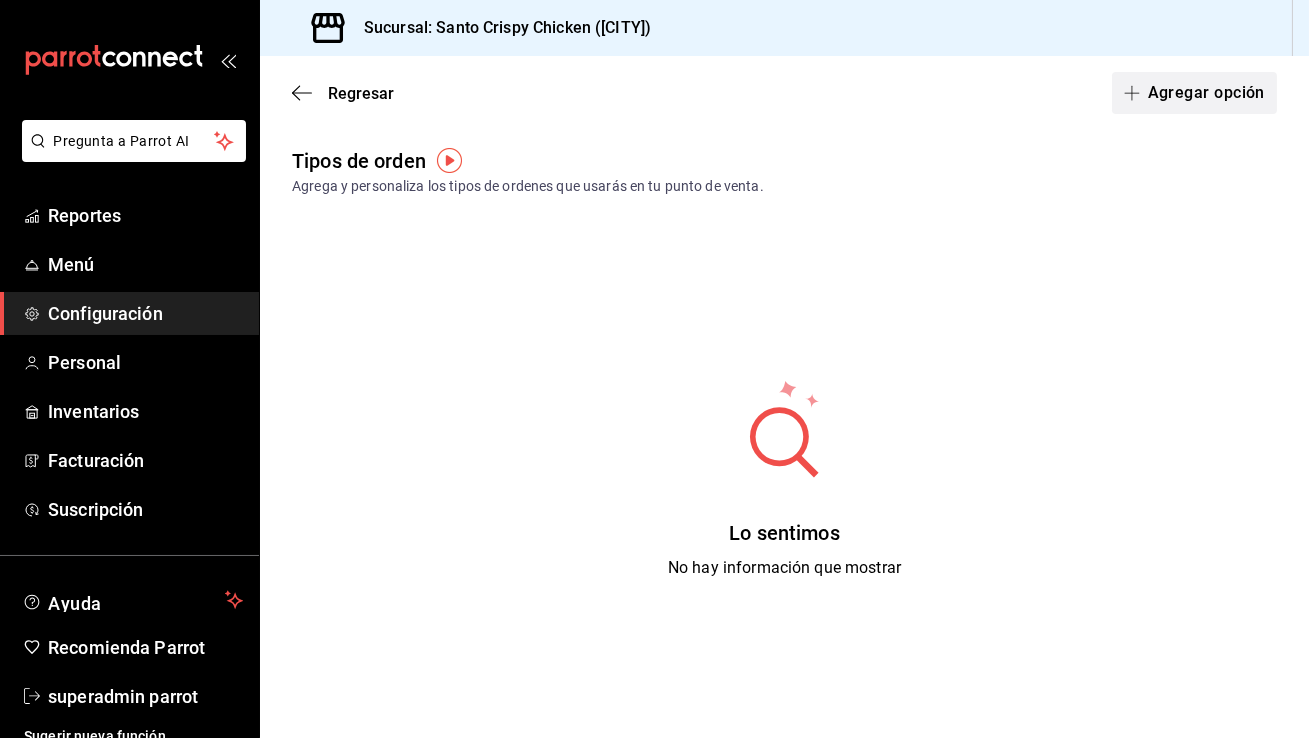 click on "Agregar opción" at bounding box center [1194, 93] 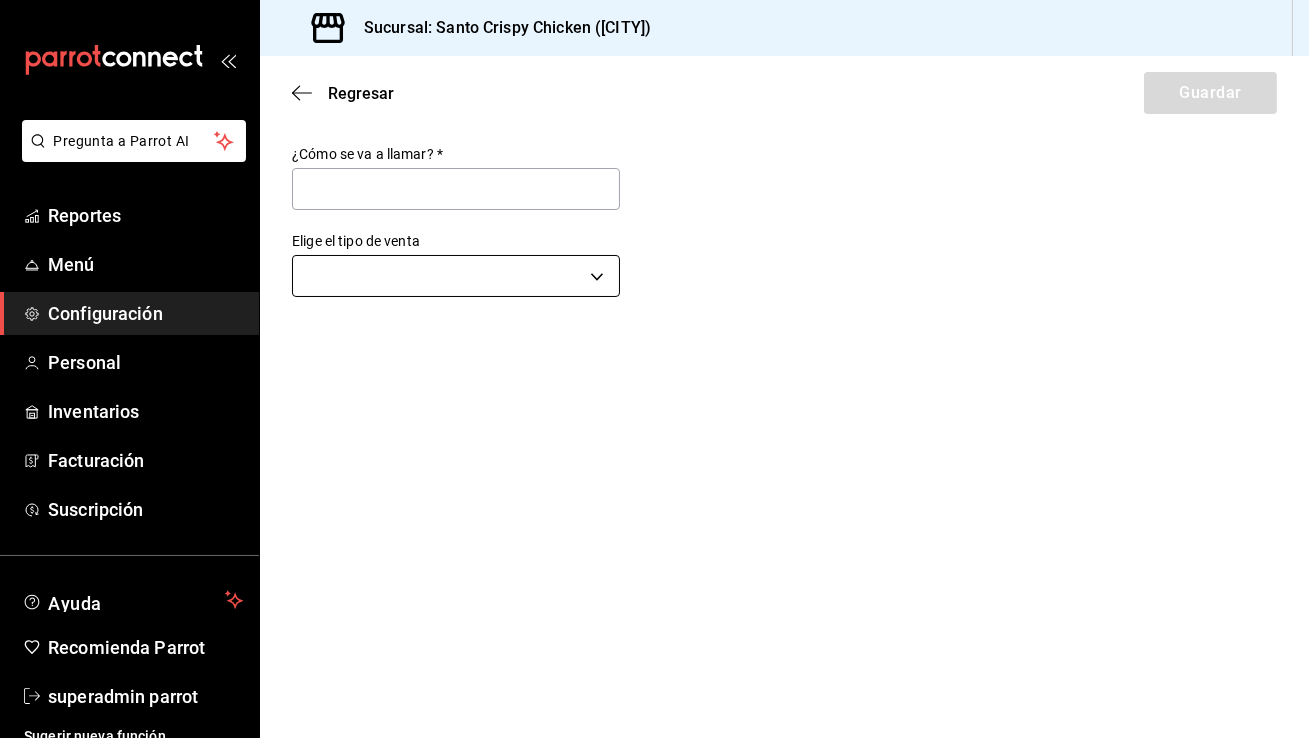 click on "Pregunta a Parrot AI Reportes   Menú   Configuración   Personal   Inventarios   Facturación   Suscripción   Ayuda Recomienda Parrot   superadmin parrot   Sugerir nueva función   Sucursal: Santo Crispy Chicken ([CITY]) Regresar Guardar ¿Cómo se va a llamar?   * Elige el tipo de venta ​ GANA 1 MES GRATIS EN TU SUSCRIPCIÓN AQUÍ ¿Recuerdas cómo empezó tu restaurante?
Hoy puedes ayudar a un colega a tener el mismo cambio que tú viviste.
Recomienda Parrot directamente desde tu Portal Administrador.
Es fácil y rápido.
🎁 Por cada restaurante que se una, ganas 1 mes gratis. Ver video tutorial Ir a video Ver video tutorial Ir a video Pregunta a Parrot AI Reportes   Menú   Configuración   Personal   Inventarios   Facturación   Suscripción   Ayuda Recomienda Parrot   superadmin parrot   Sugerir nueva función   Visitar centro de ayuda ([PHONE]) soporte@parrotsoftware.io Visitar centro de ayuda ([PHONE]) soporte@parrotsoftware.io" at bounding box center [654, 369] 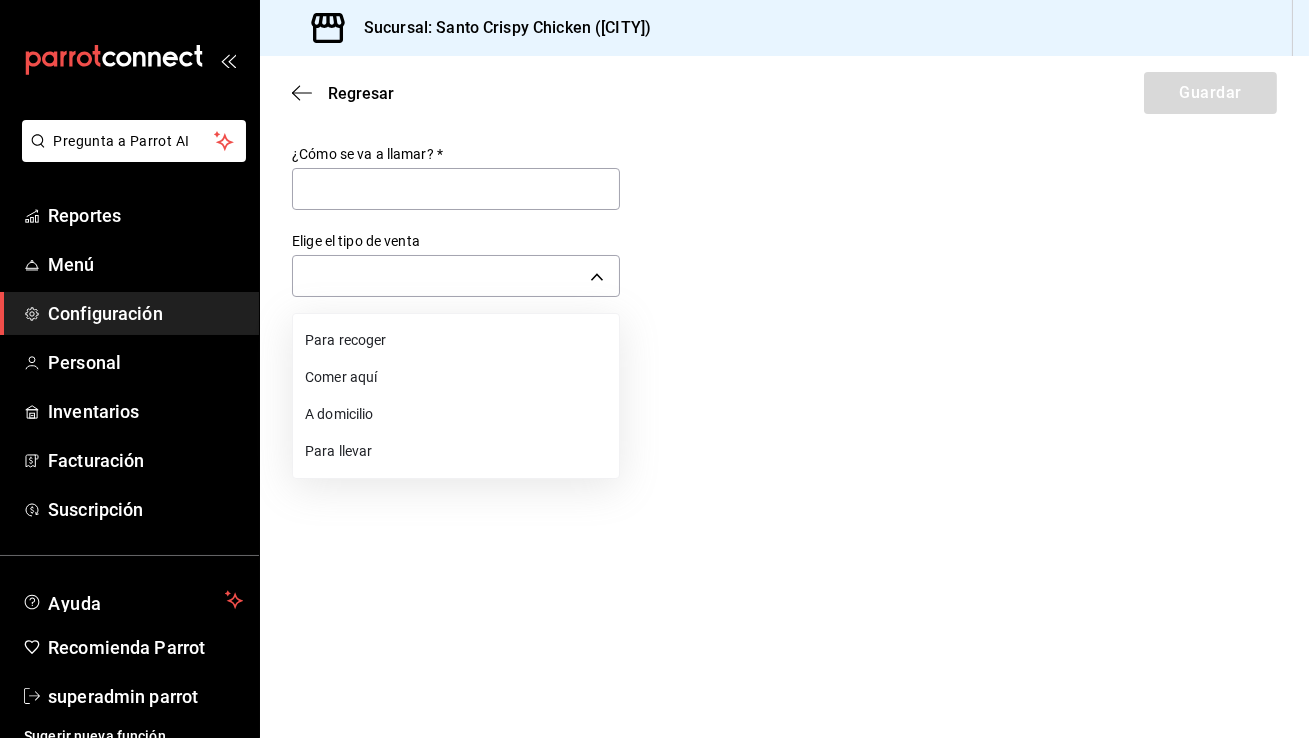 click on "Para llevar" at bounding box center [456, 451] 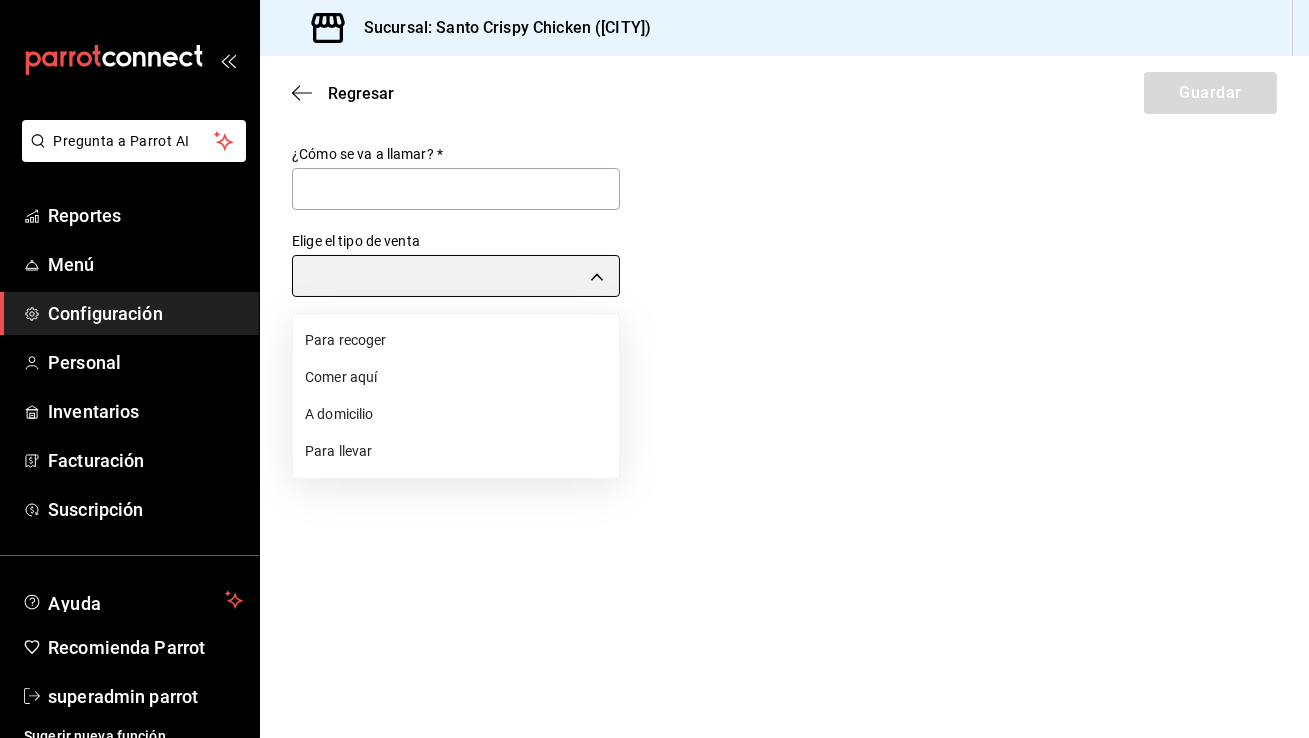 type on "TAKE_OUT" 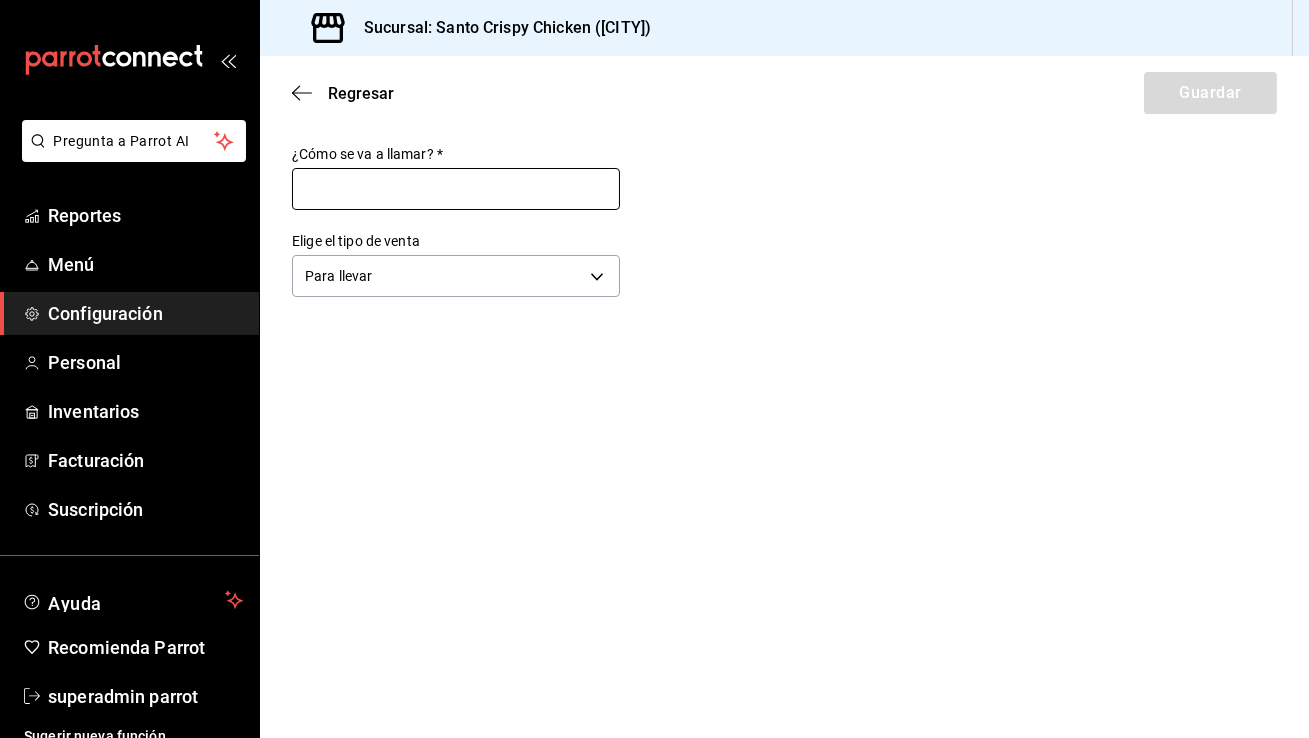 click at bounding box center (456, 189) 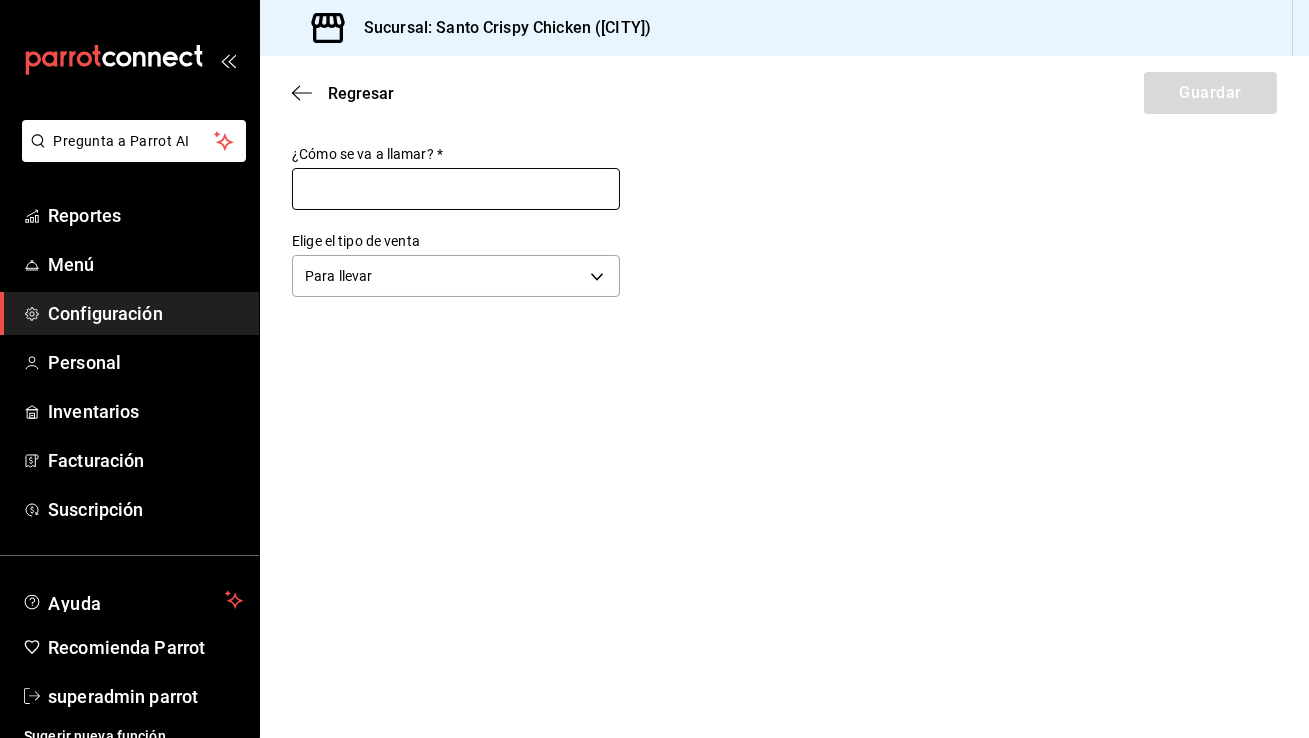 type on "Para llevar" 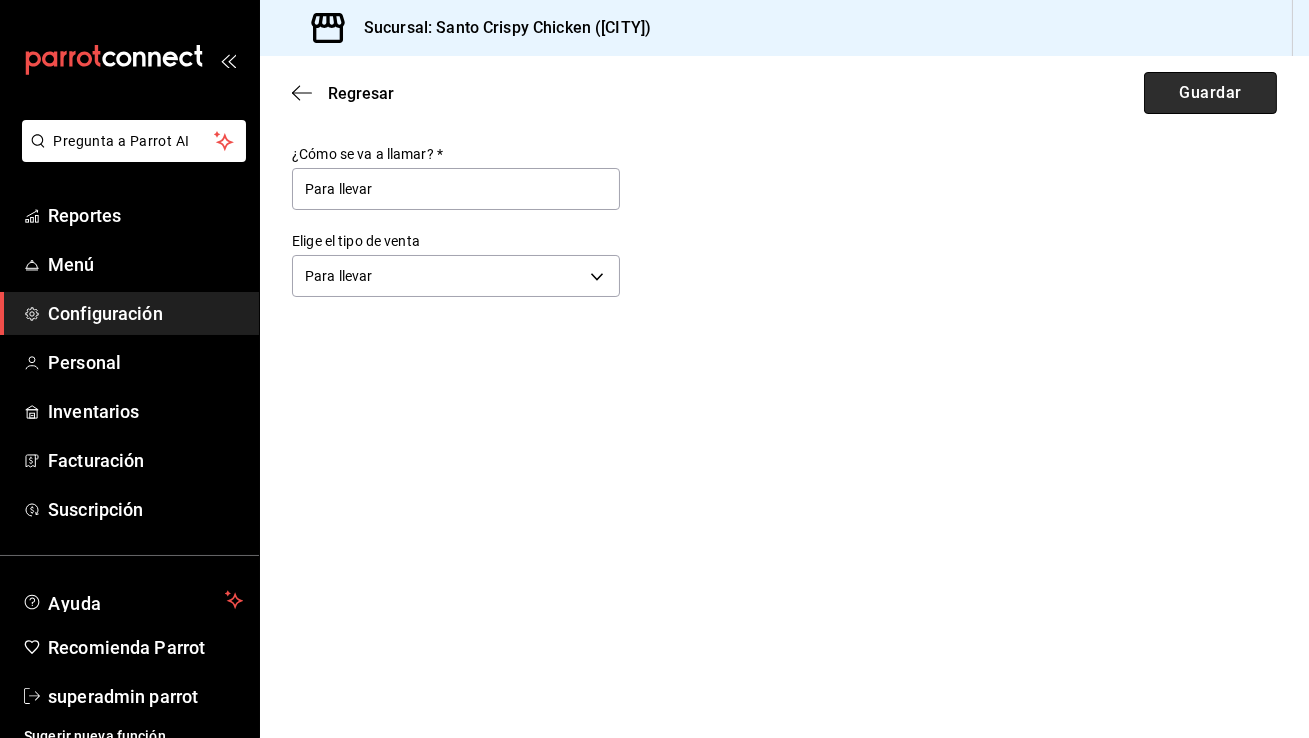 click on "Guardar" at bounding box center [1210, 93] 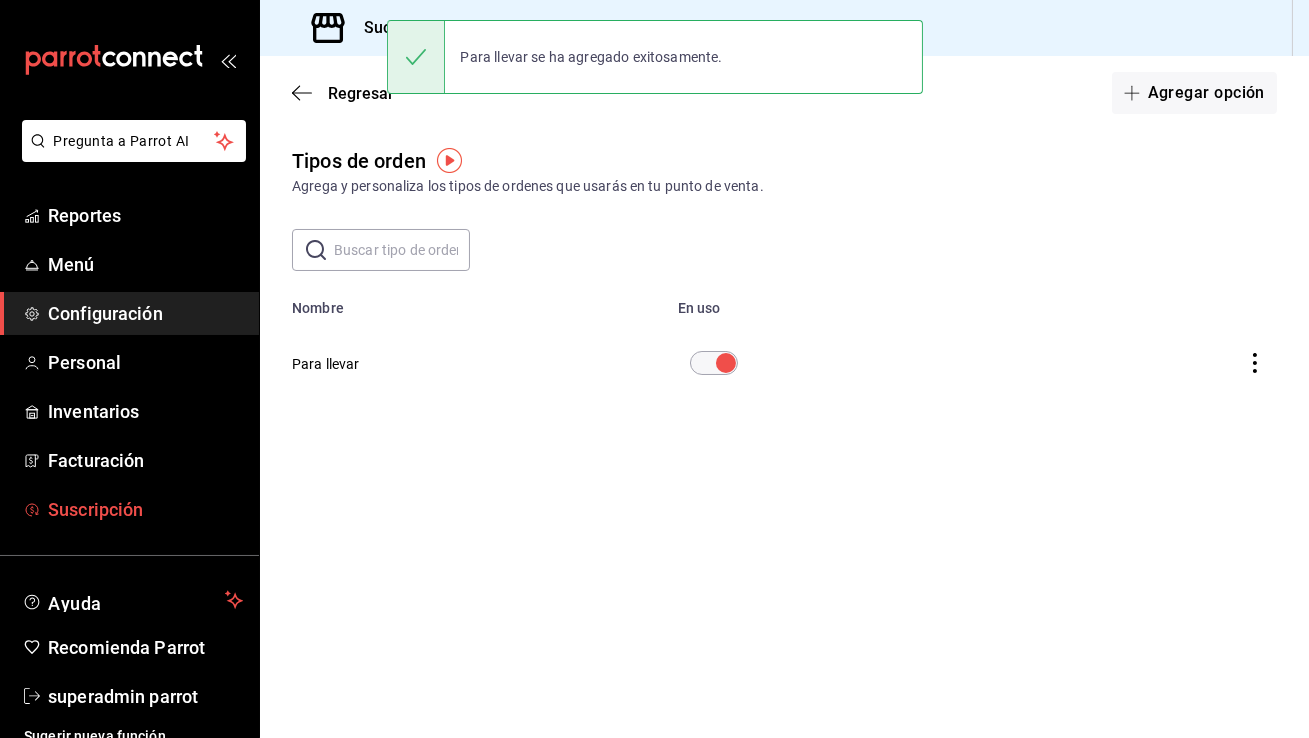 click on "Suscripción" at bounding box center [129, 509] 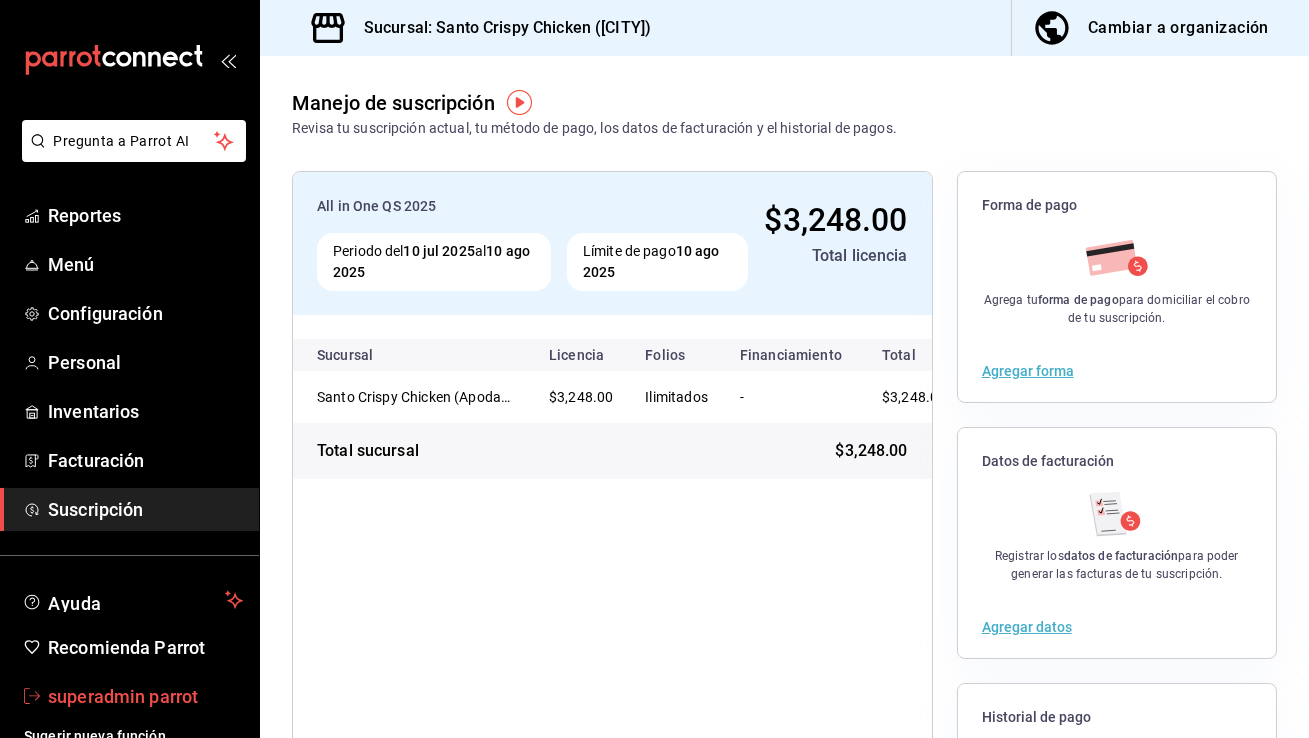 click on "superadmin parrot" at bounding box center (145, 696) 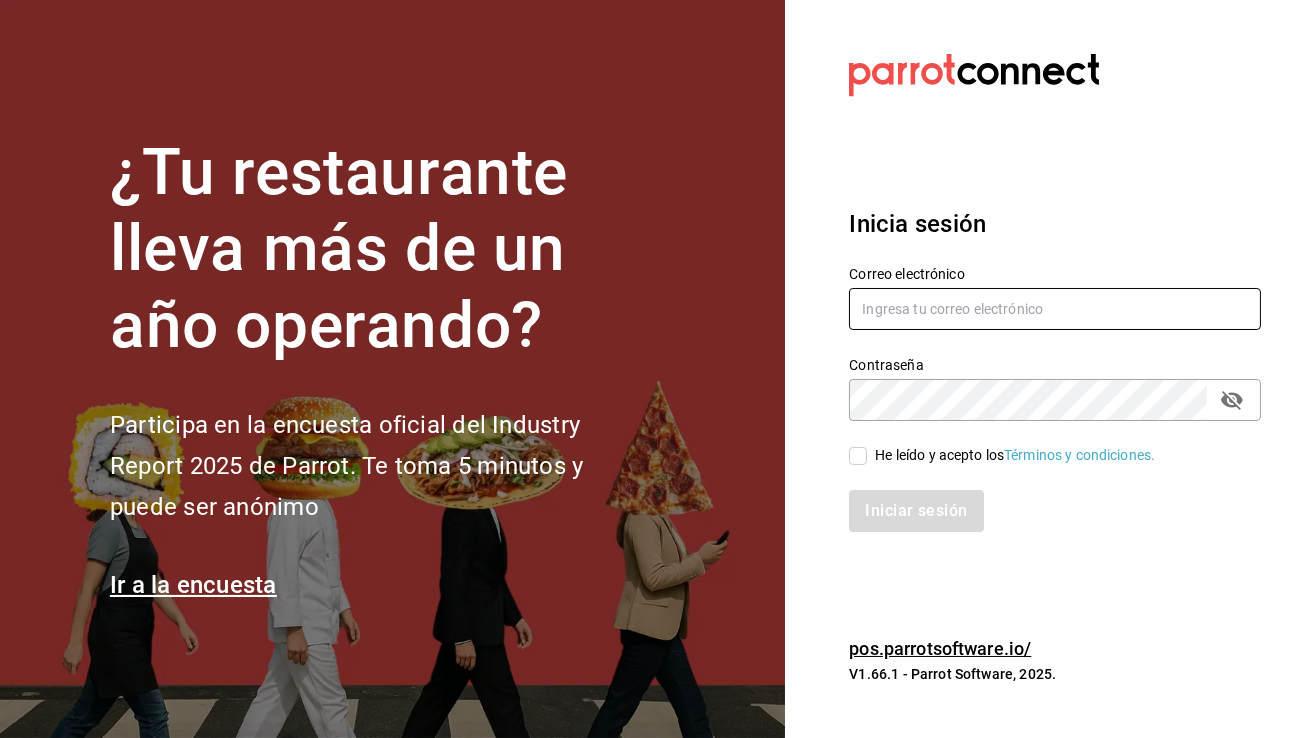 click at bounding box center (1055, 309) 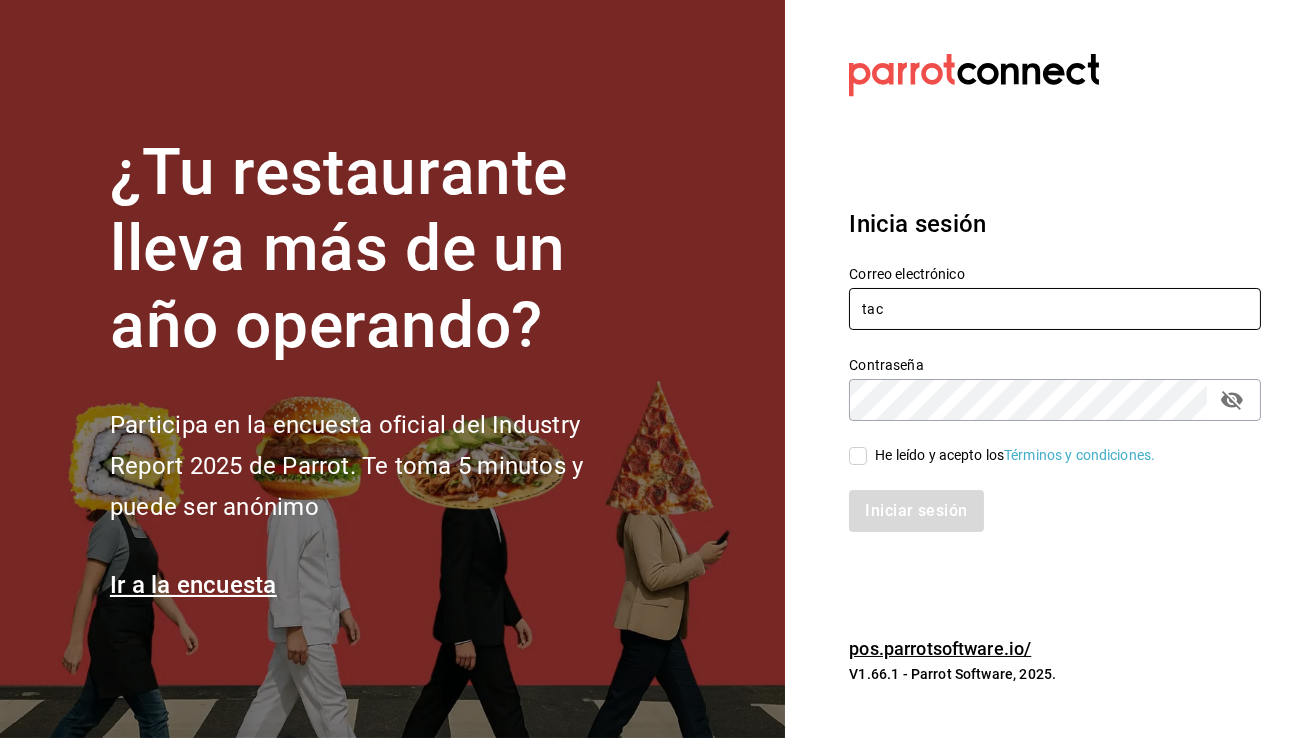 type on "[EMAIL]" 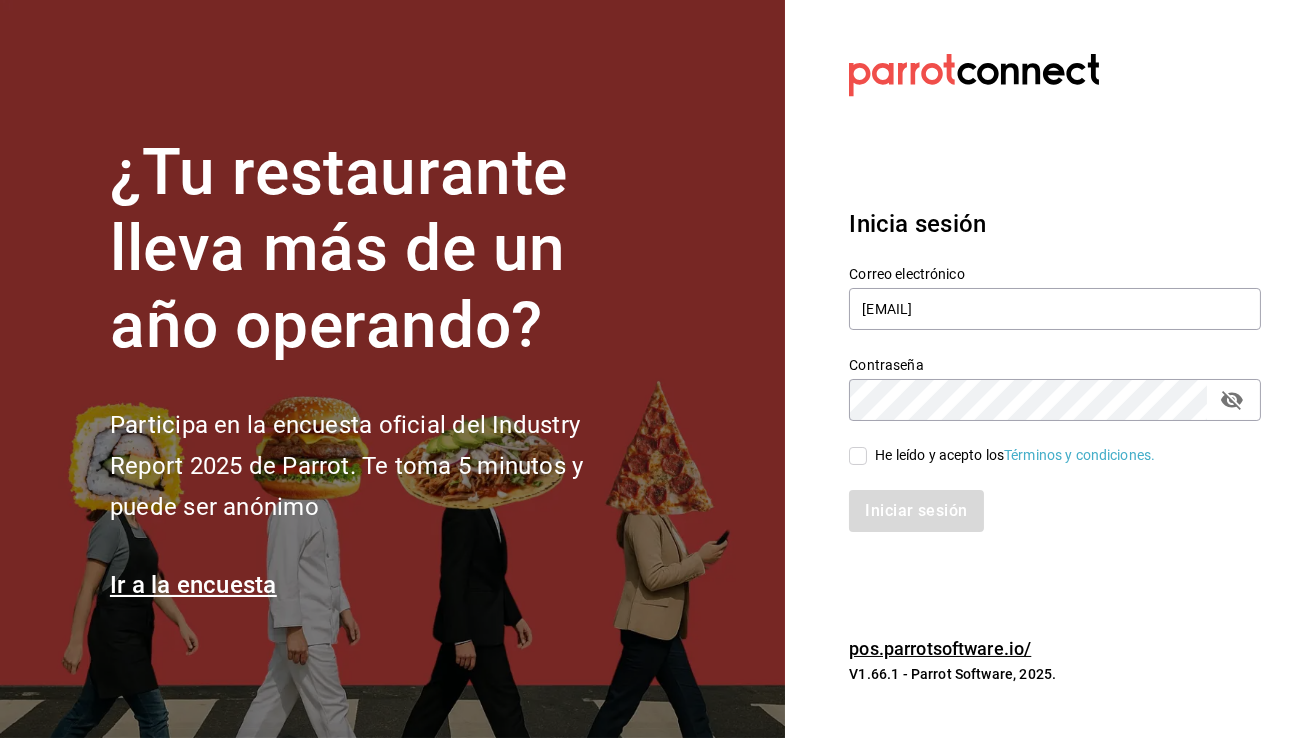 click on "He leído y acepto los  Términos y condiciones." at bounding box center (858, 456) 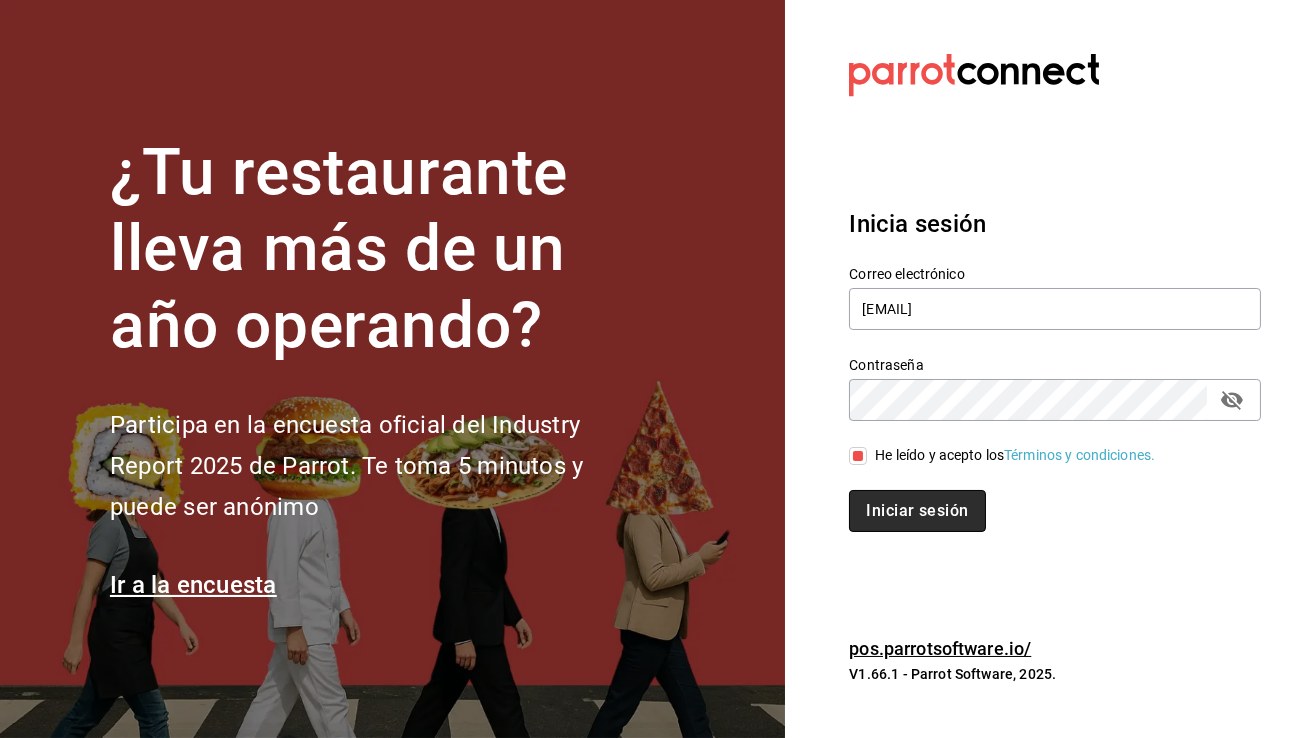 click on "Iniciar sesión" at bounding box center (917, 511) 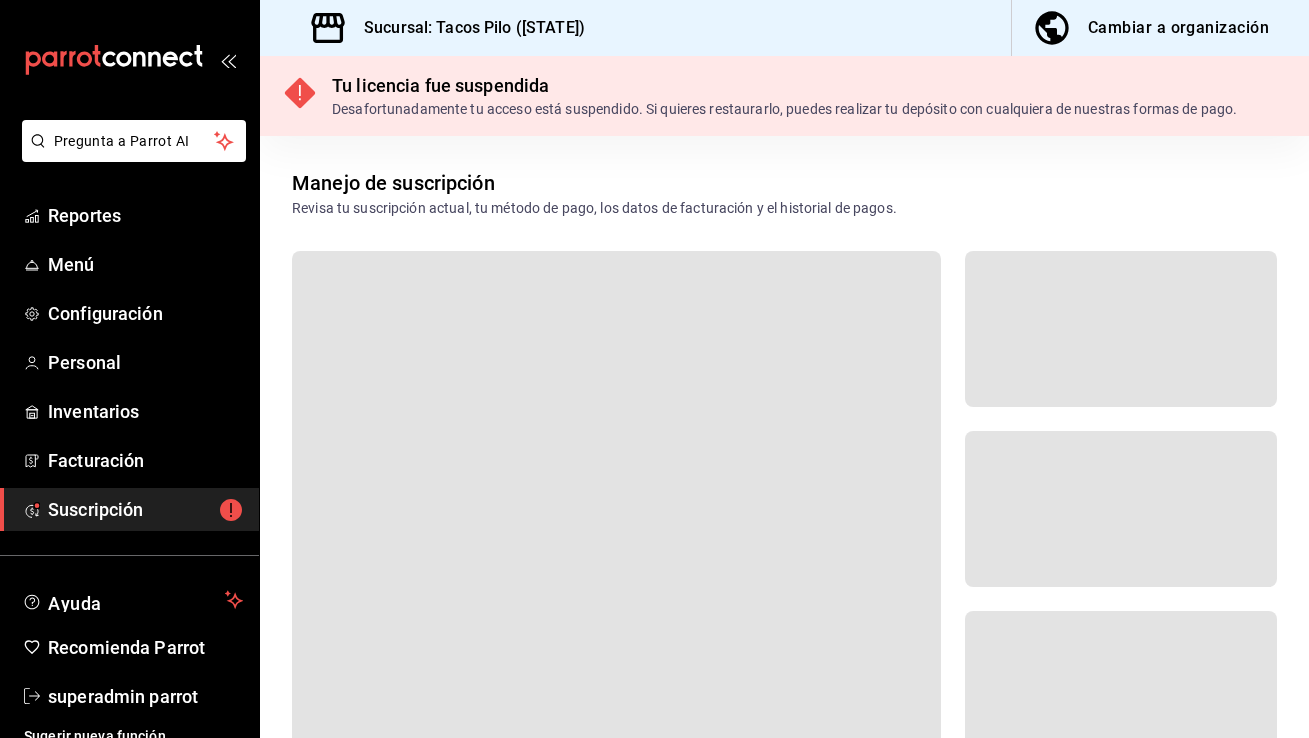 scroll, scrollTop: 0, scrollLeft: 0, axis: both 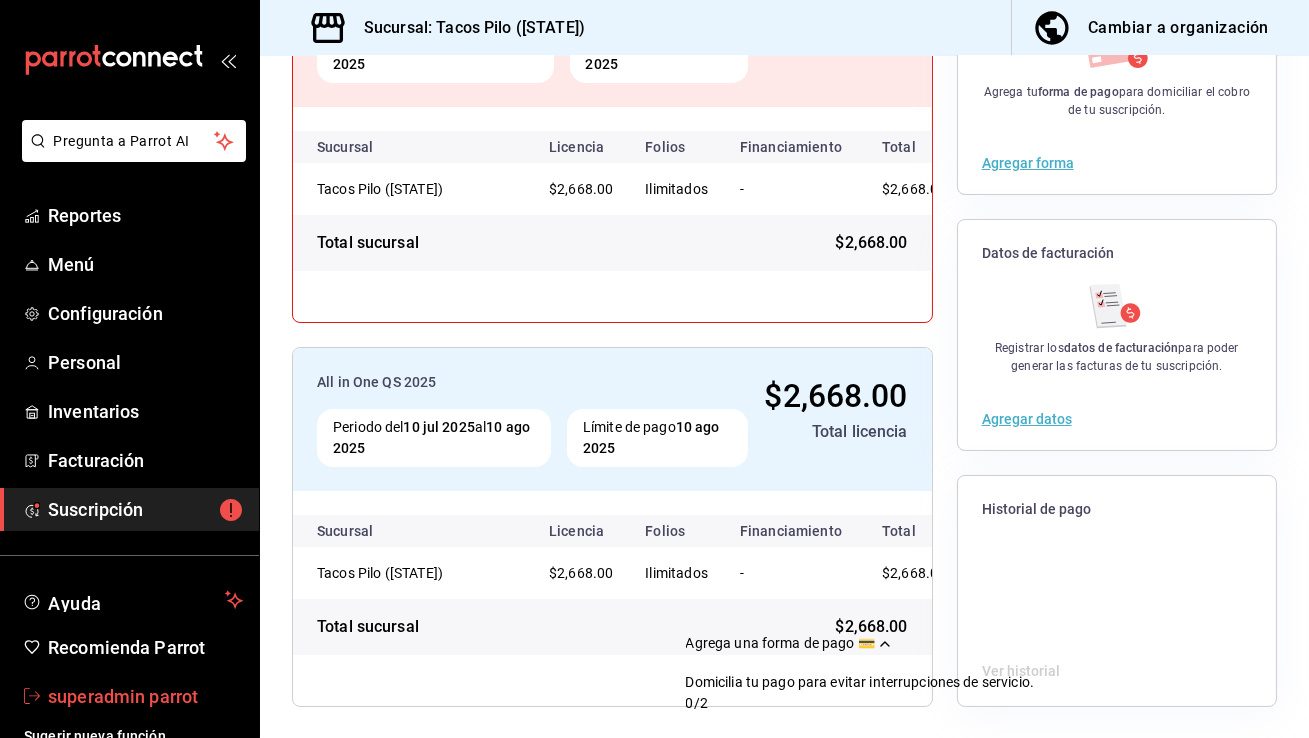 click on "superadmin parrot" at bounding box center (145, 696) 